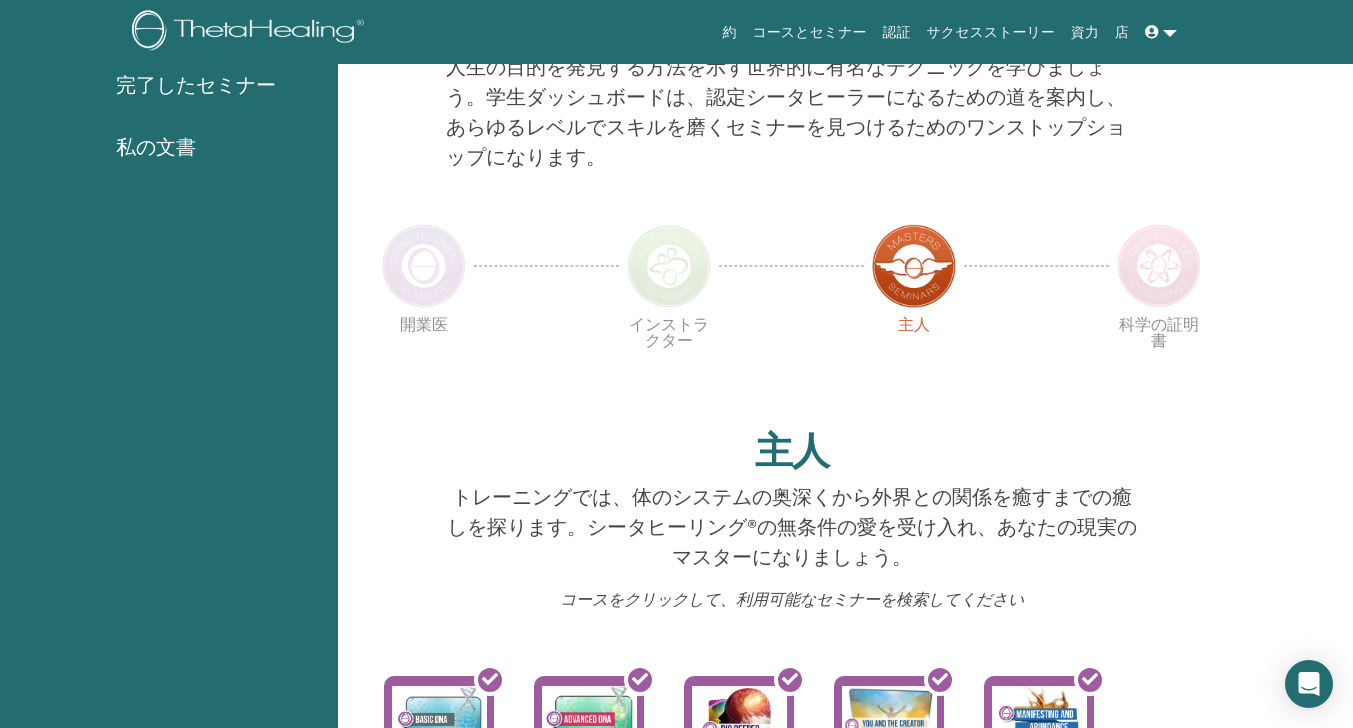 scroll, scrollTop: 339, scrollLeft: 0, axis: vertical 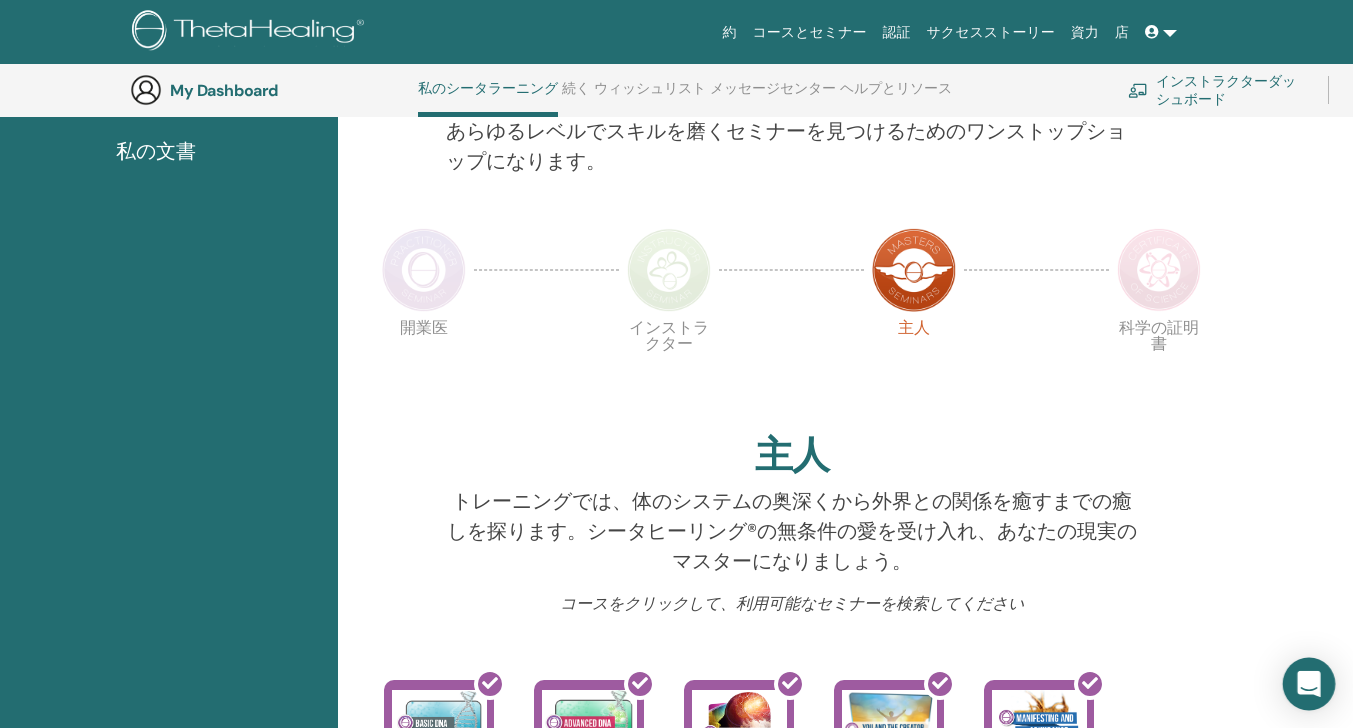 click 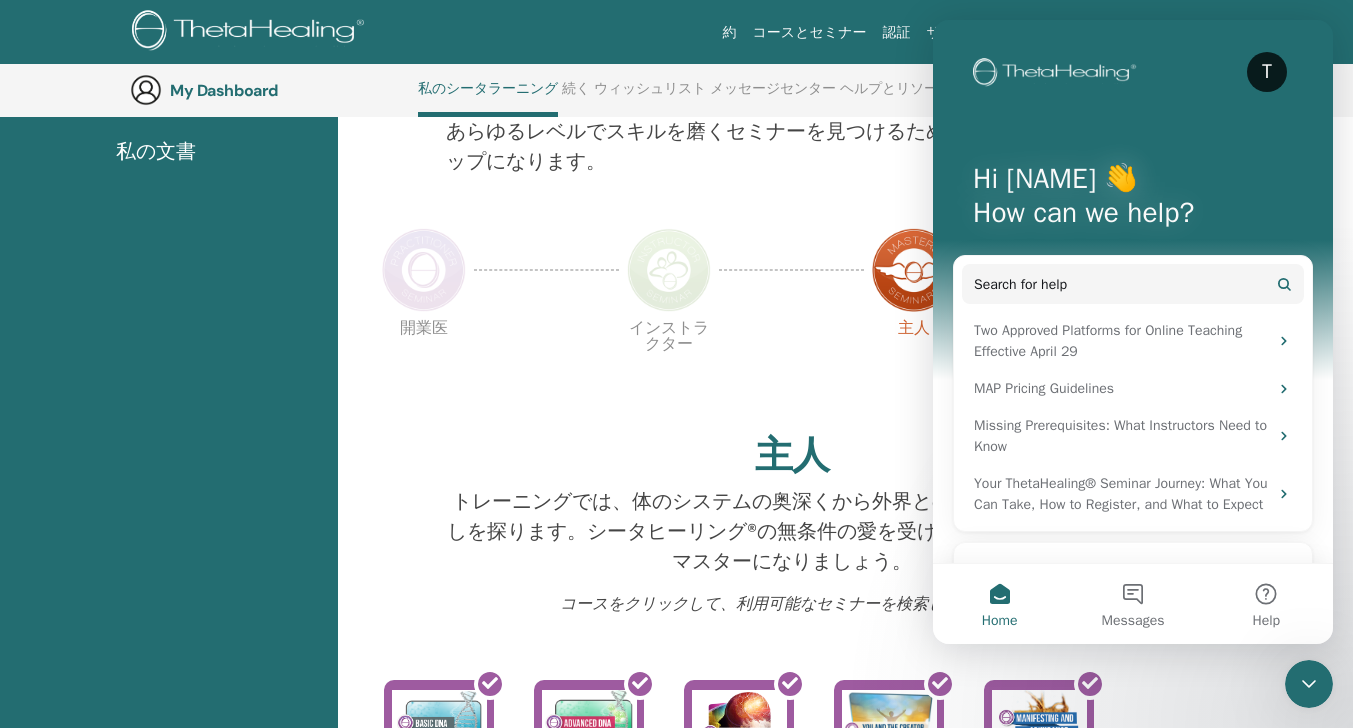 scroll, scrollTop: 0, scrollLeft: 0, axis: both 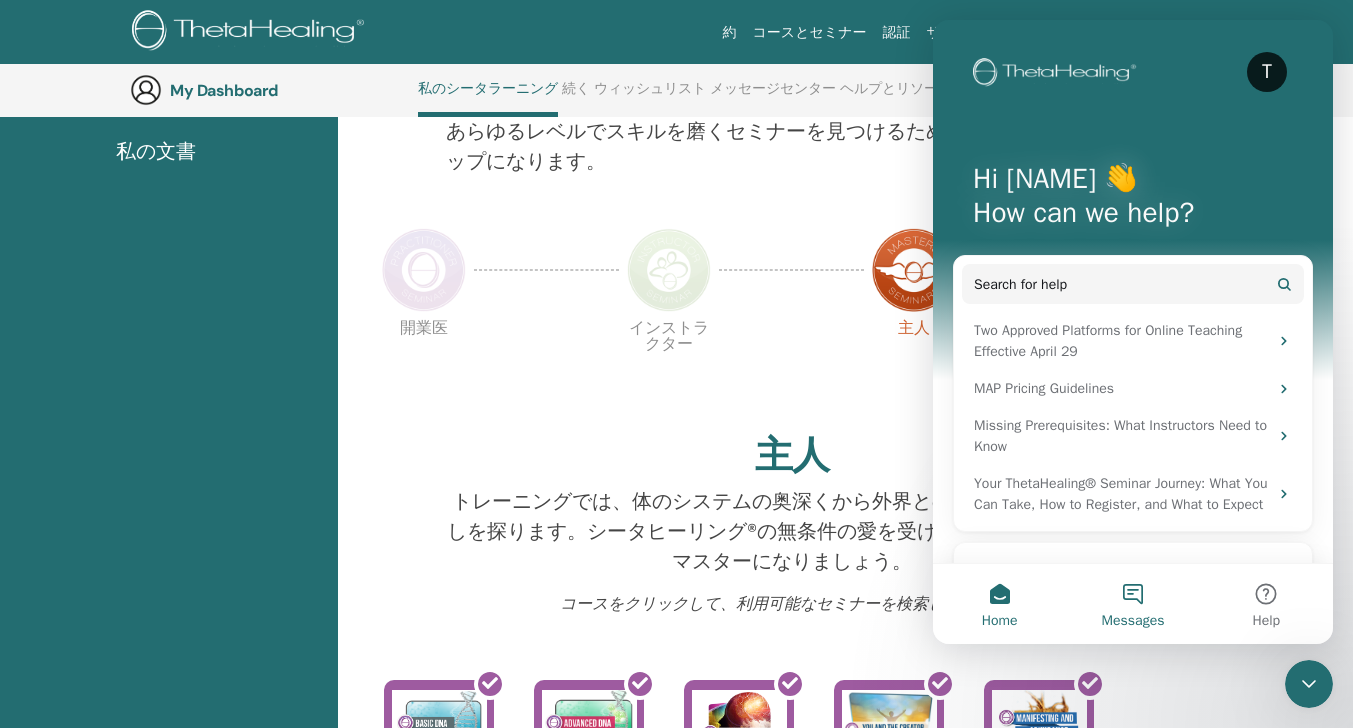click on "Messages" at bounding box center [1132, 604] 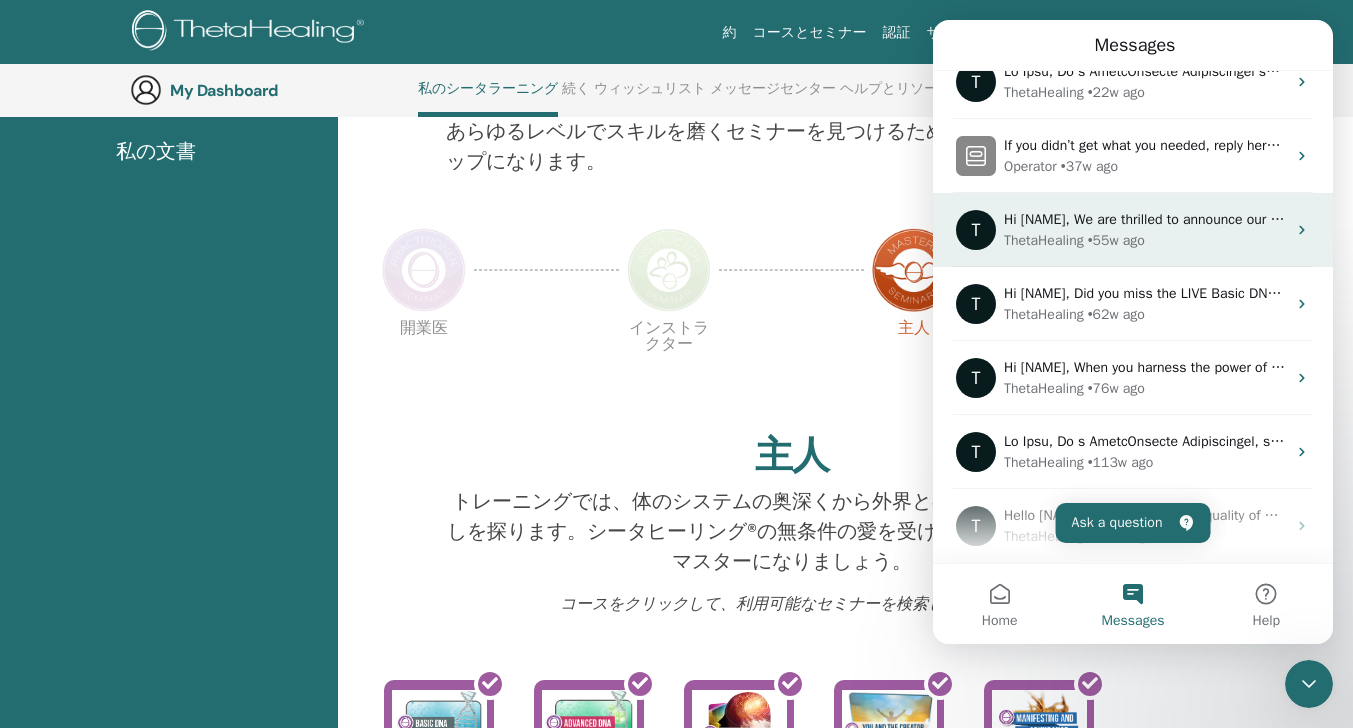 scroll, scrollTop: 59, scrollLeft: 0, axis: vertical 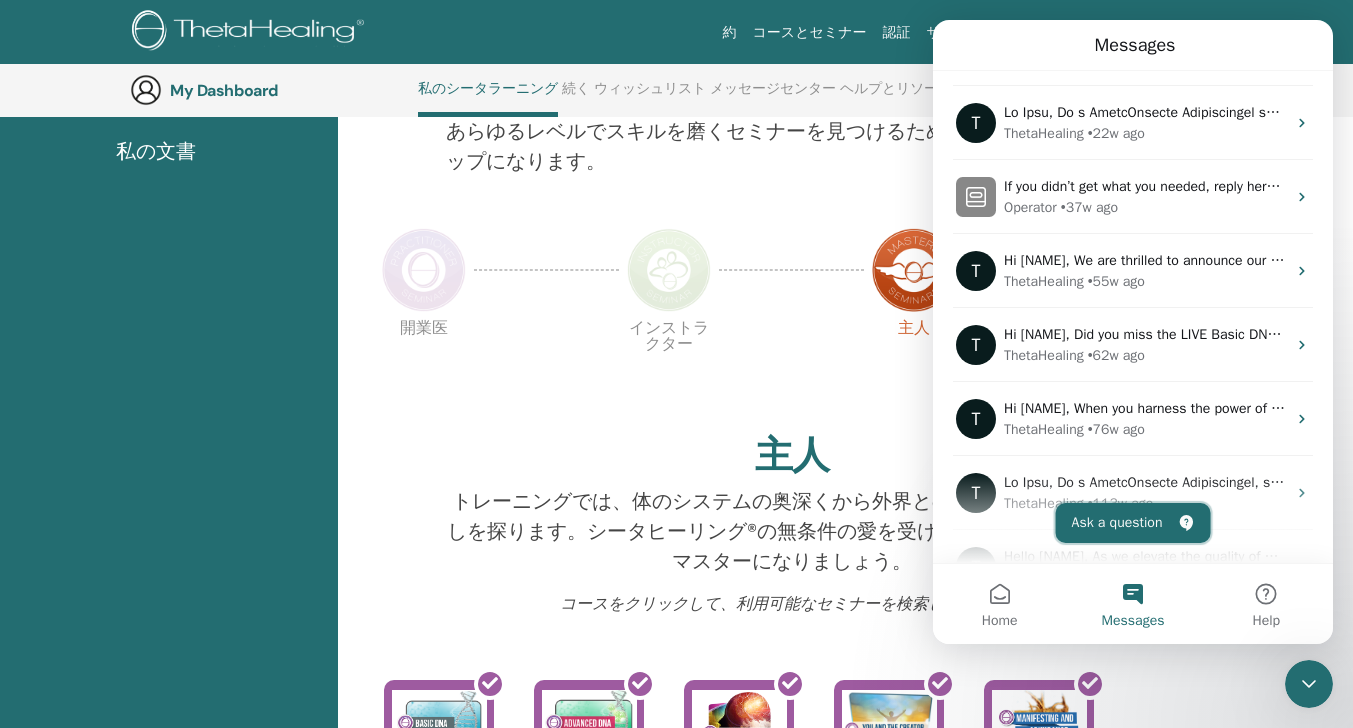 click on "Ask a question" at bounding box center [1133, 523] 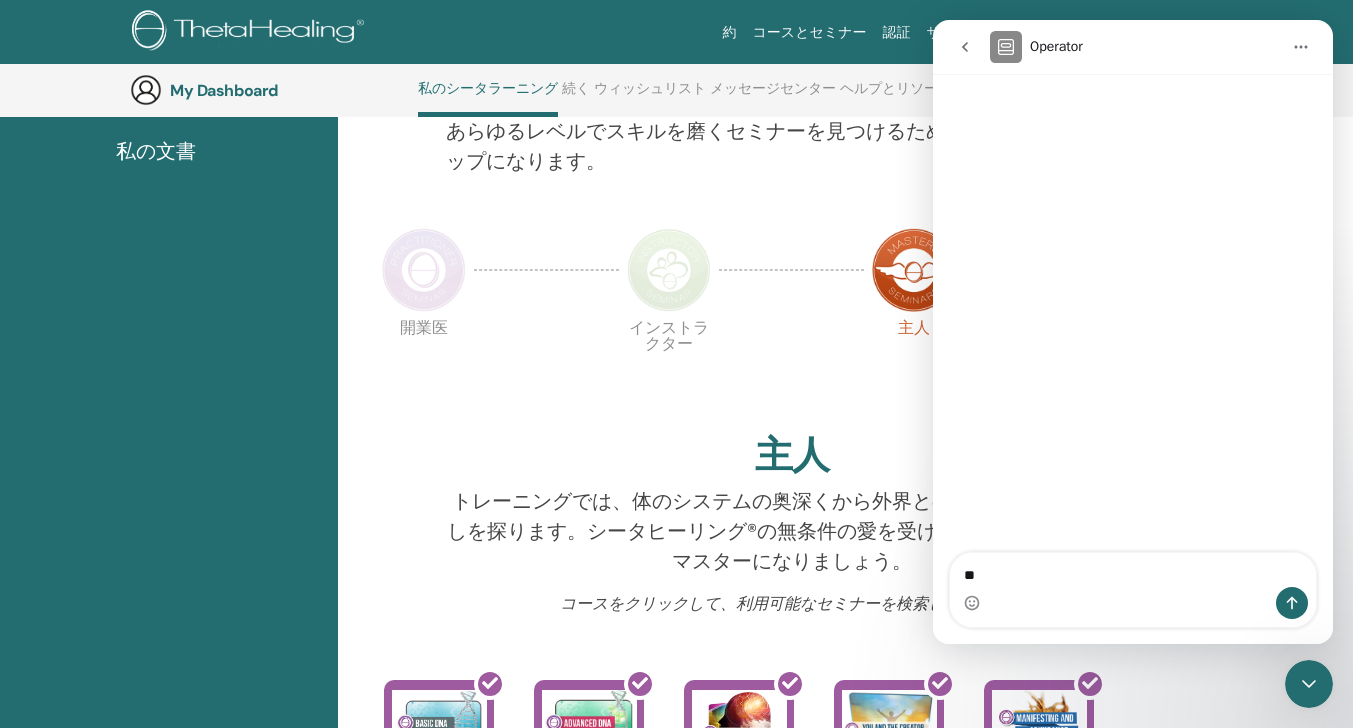 type on "*" 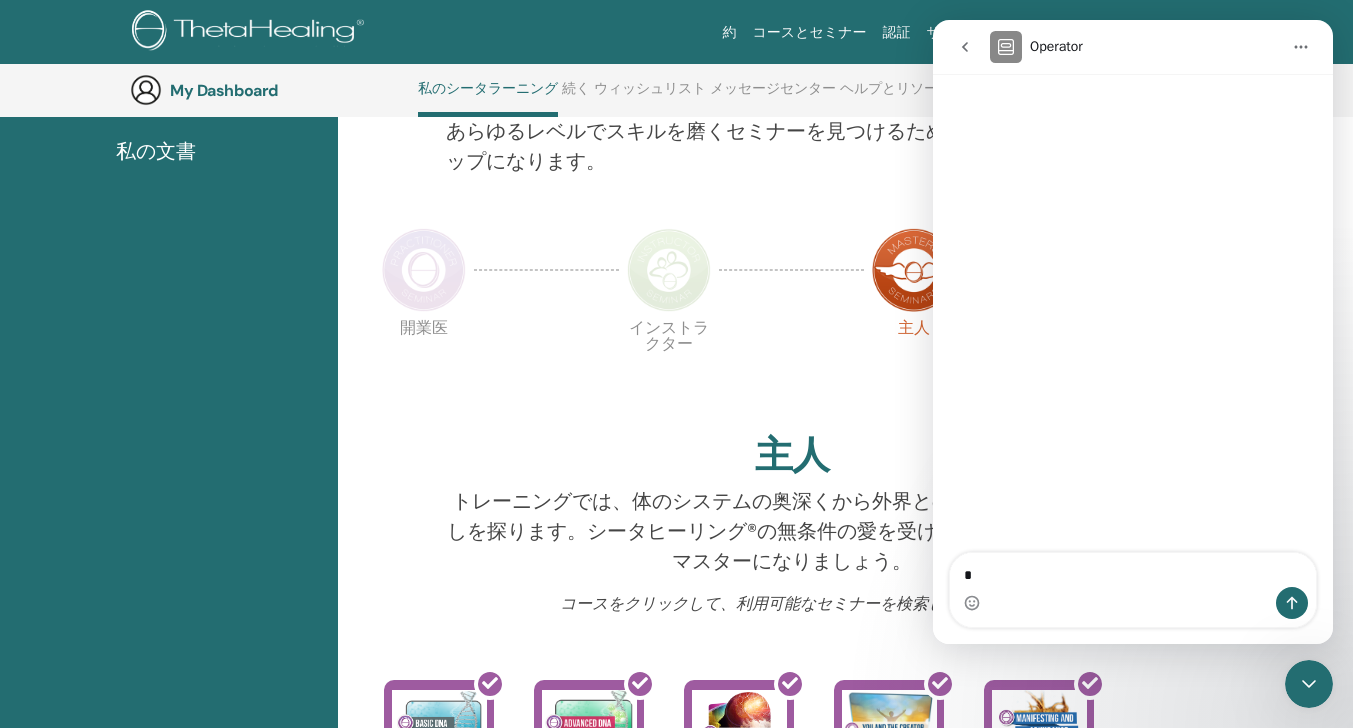 type 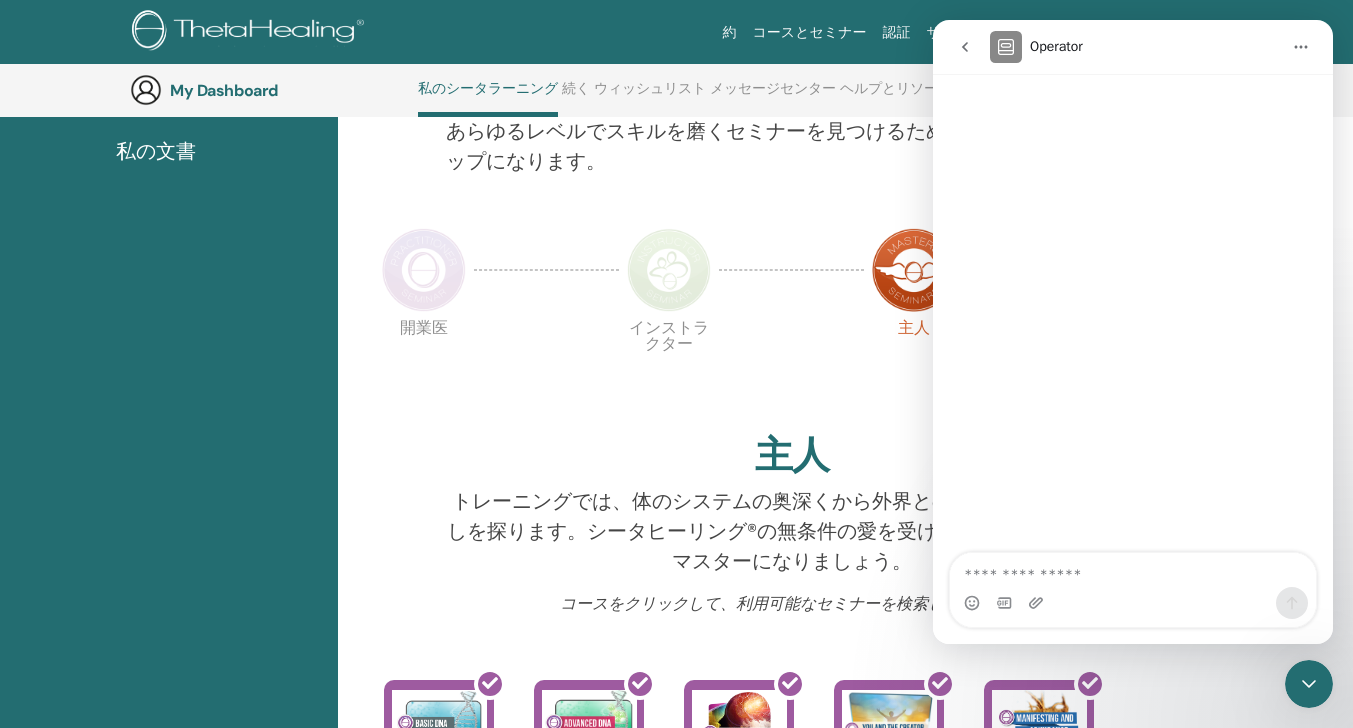 click on "開業医
インストラクター
主人
科学の証明書" at bounding box center (791, 370) 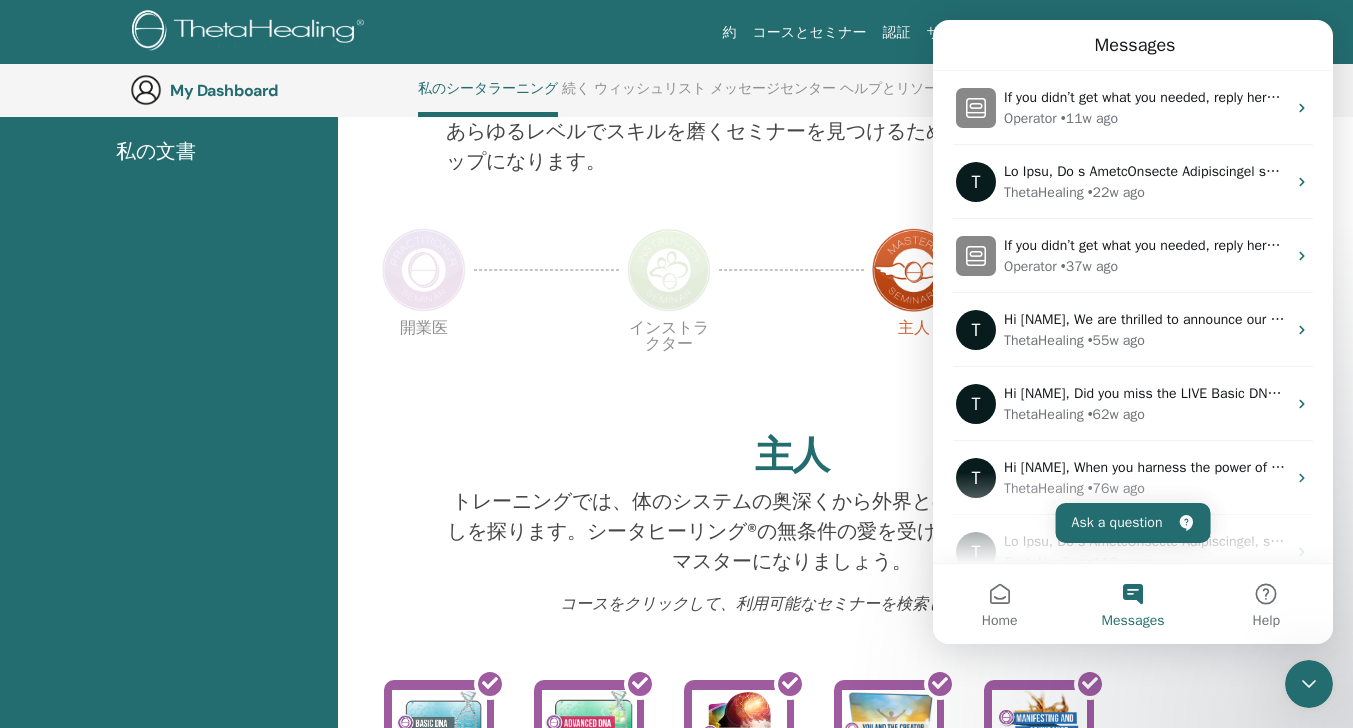click on "開業医
インストラクター
主人
科学の証明書" at bounding box center (791, 370) 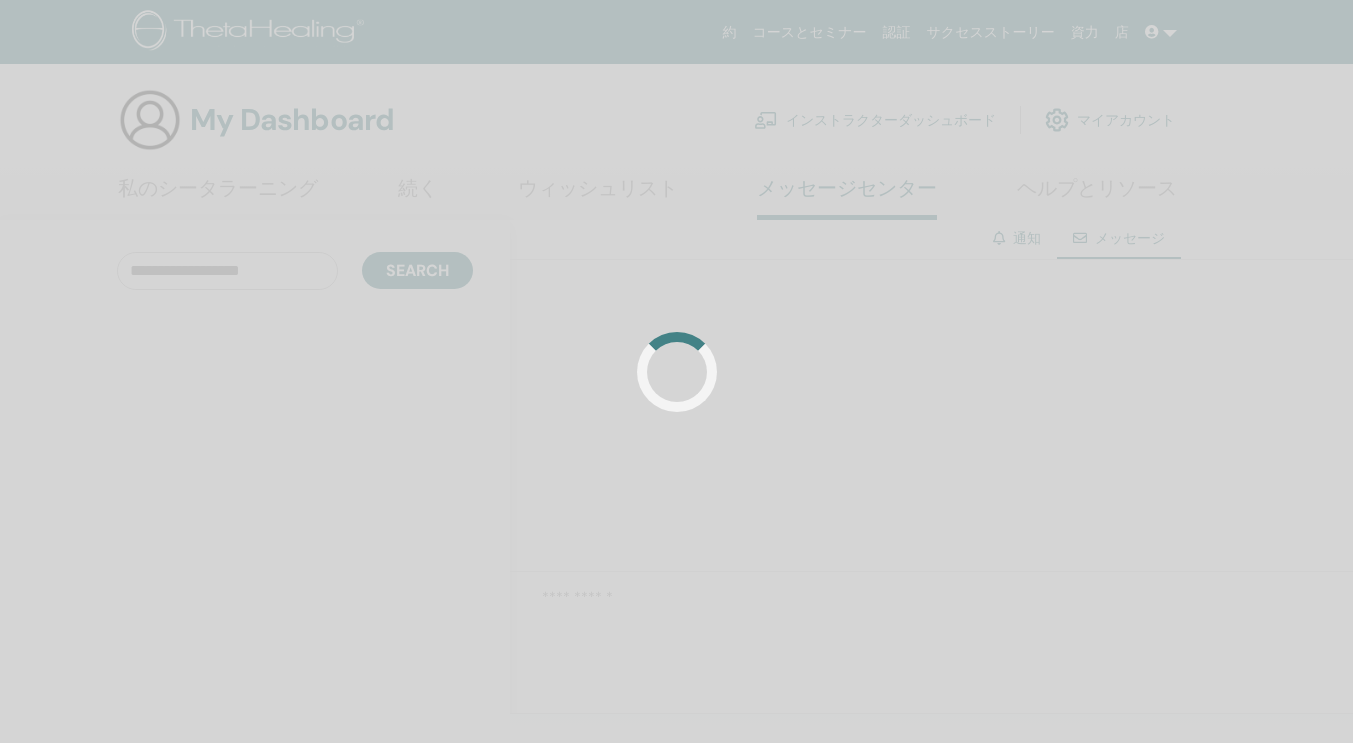 scroll, scrollTop: 0, scrollLeft: 0, axis: both 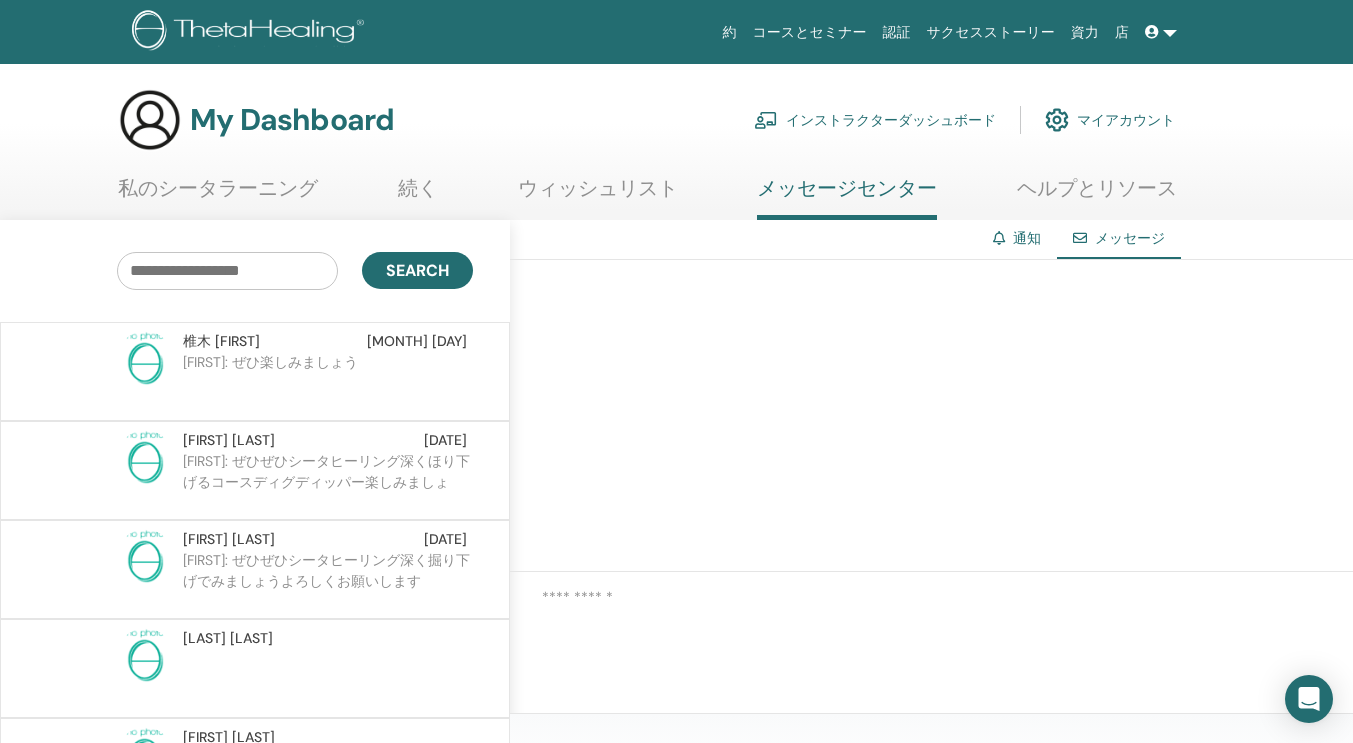 click on "椎木   順子" at bounding box center (221, 341) 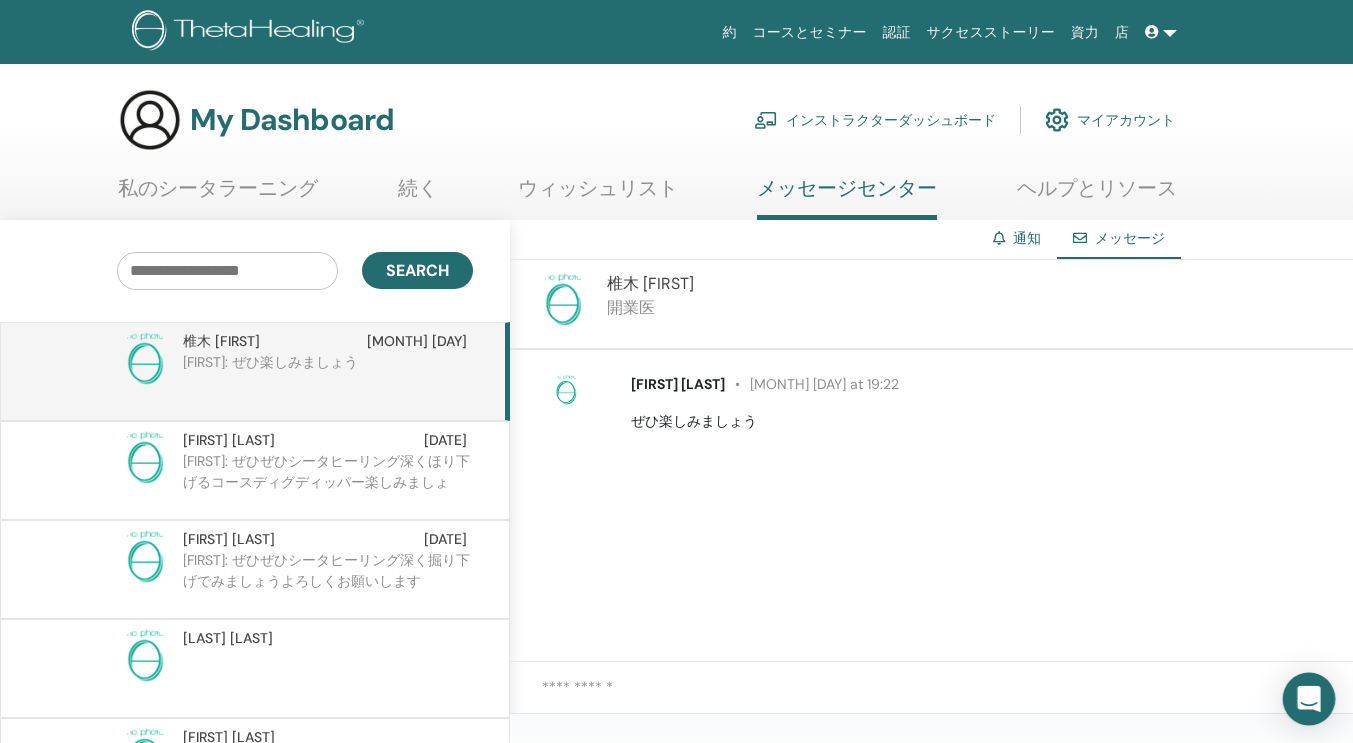 click 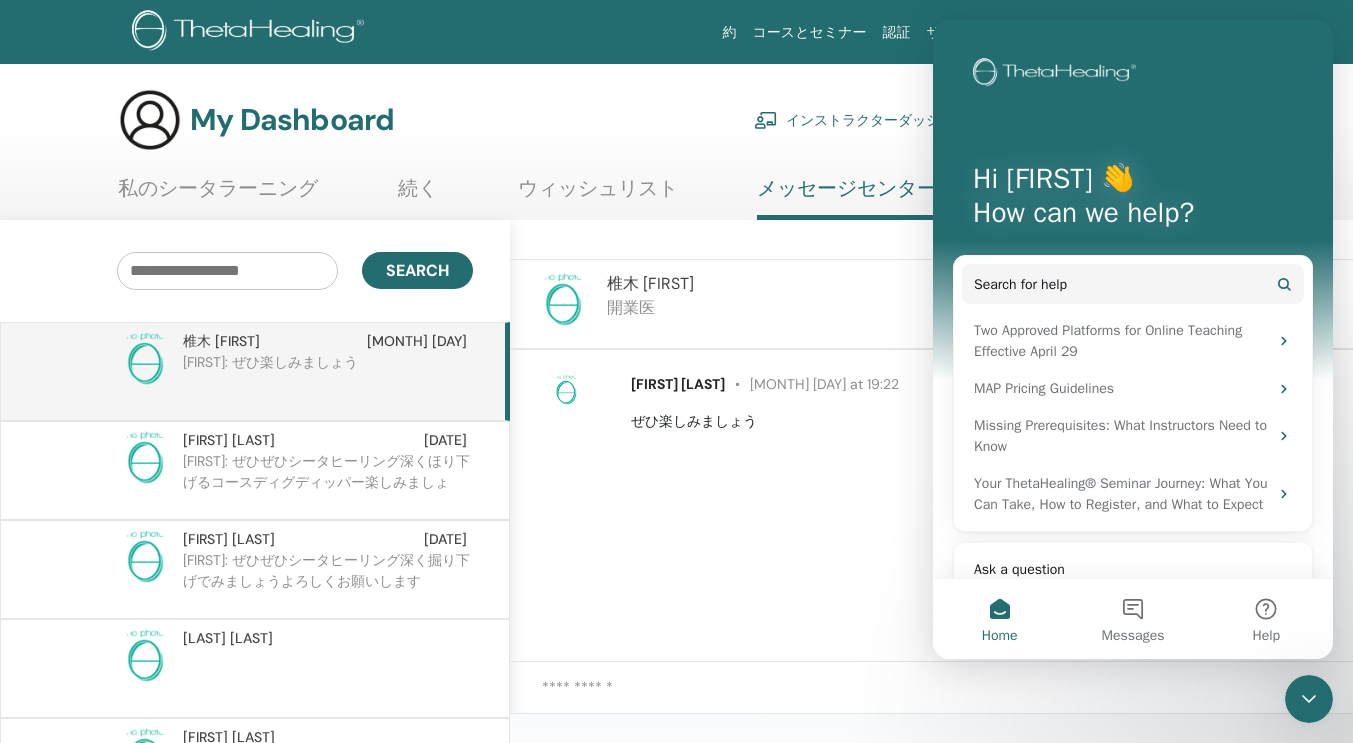 scroll, scrollTop: 0, scrollLeft: 0, axis: both 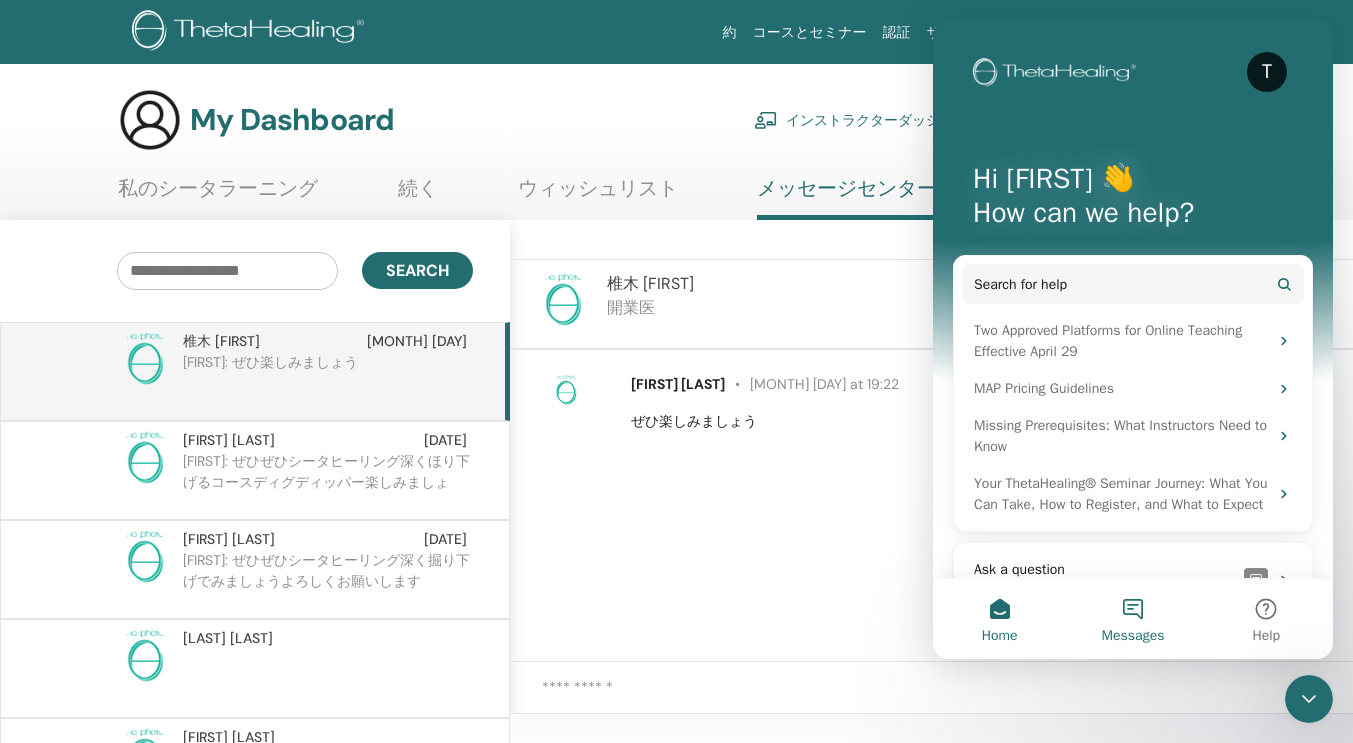 click on "Messages" at bounding box center (1132, 619) 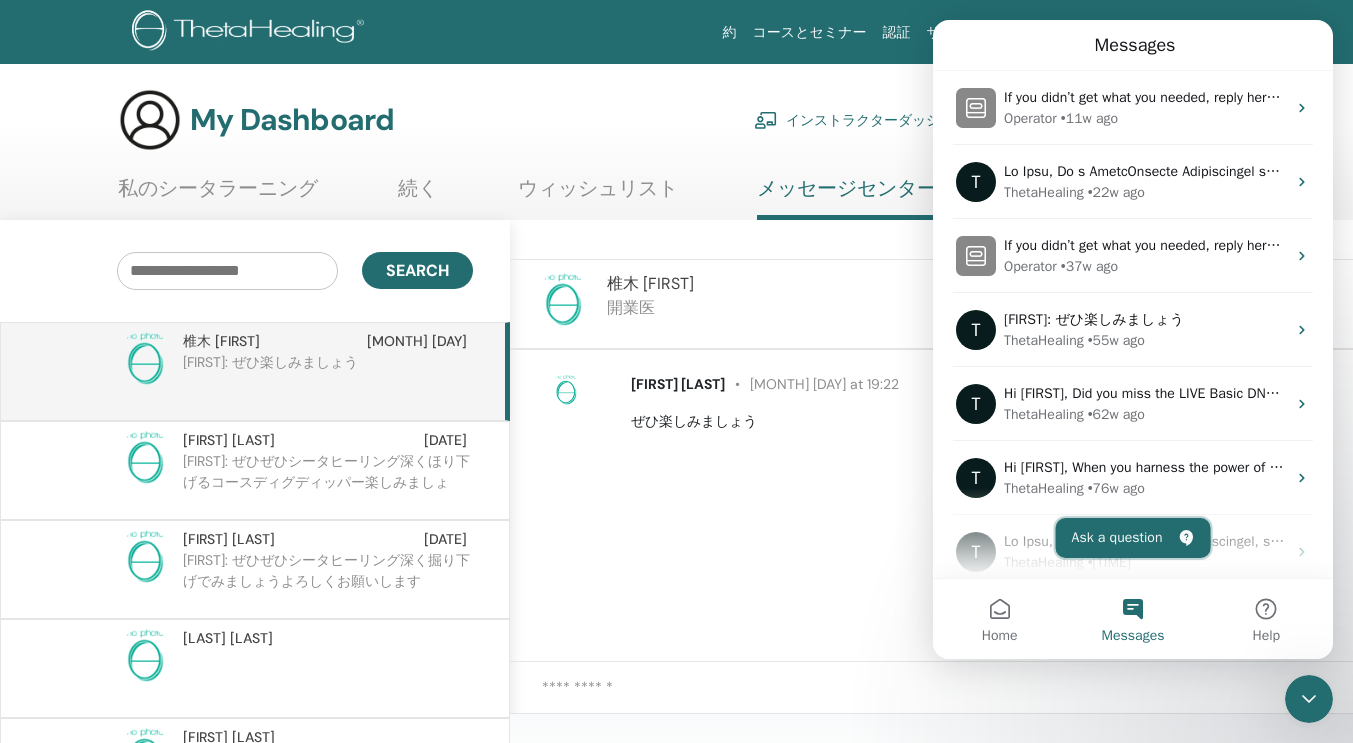 click on "Ask a question" at bounding box center [1133, 538] 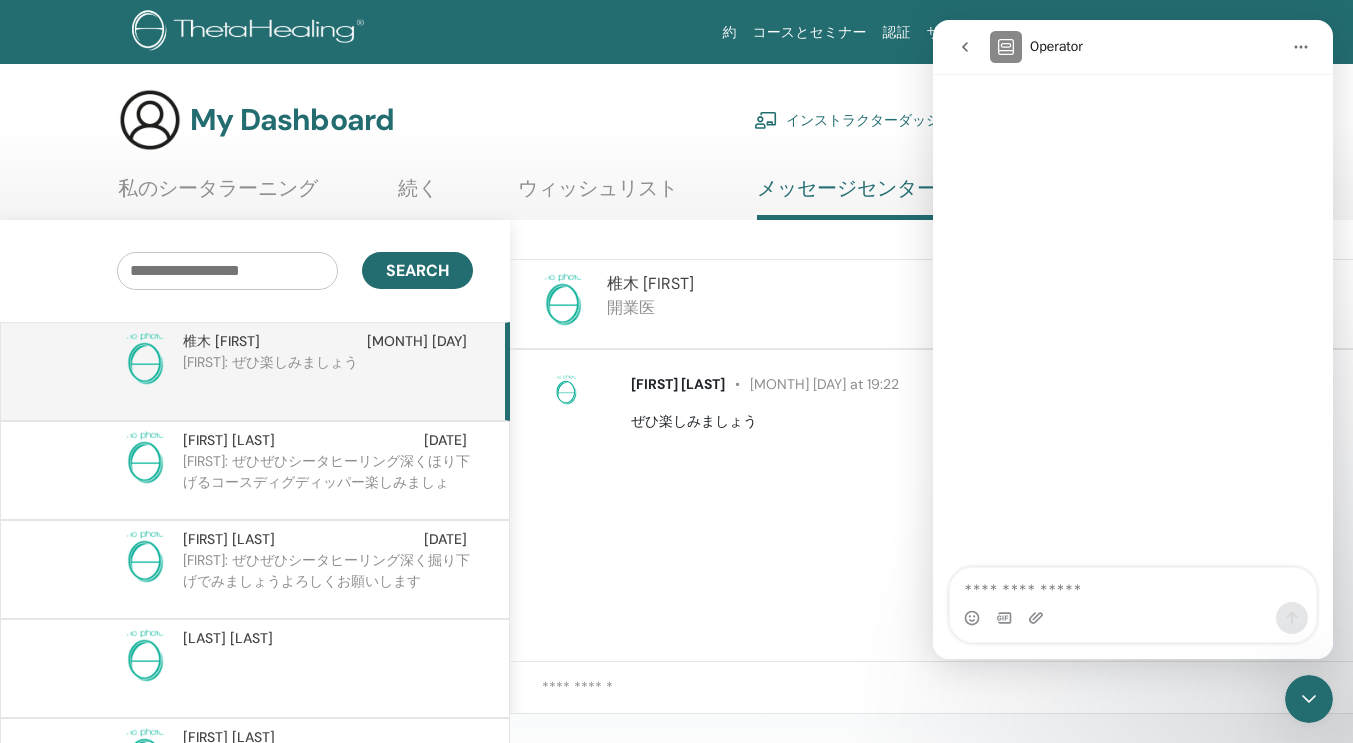 click at bounding box center [1133, 585] 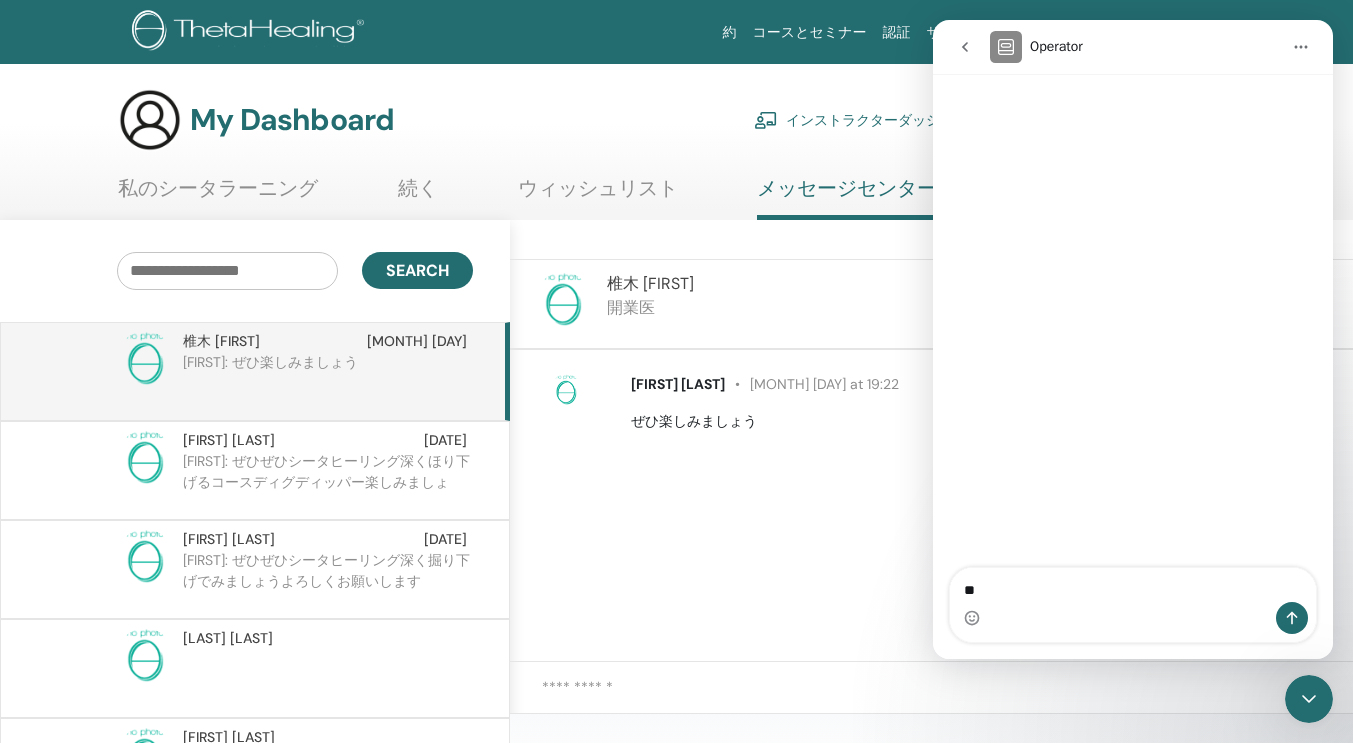 type on "*" 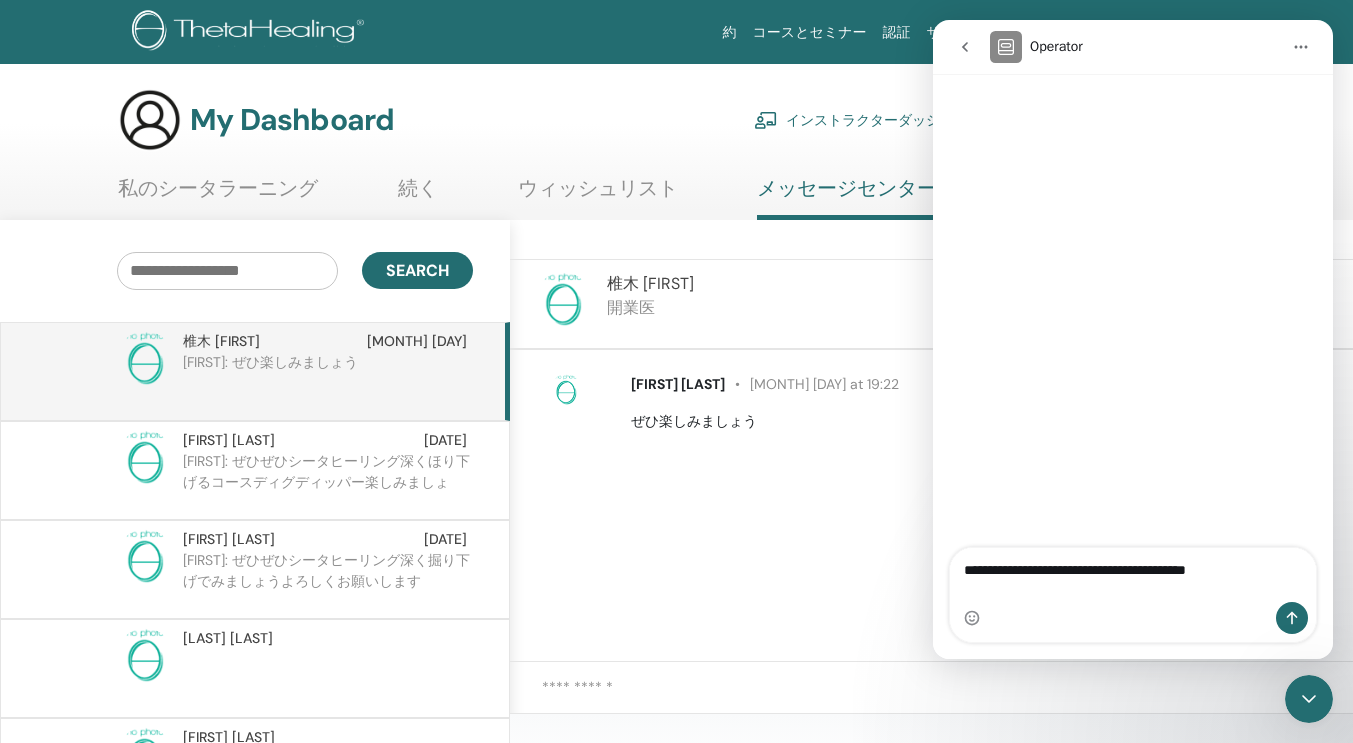 type on "**********" 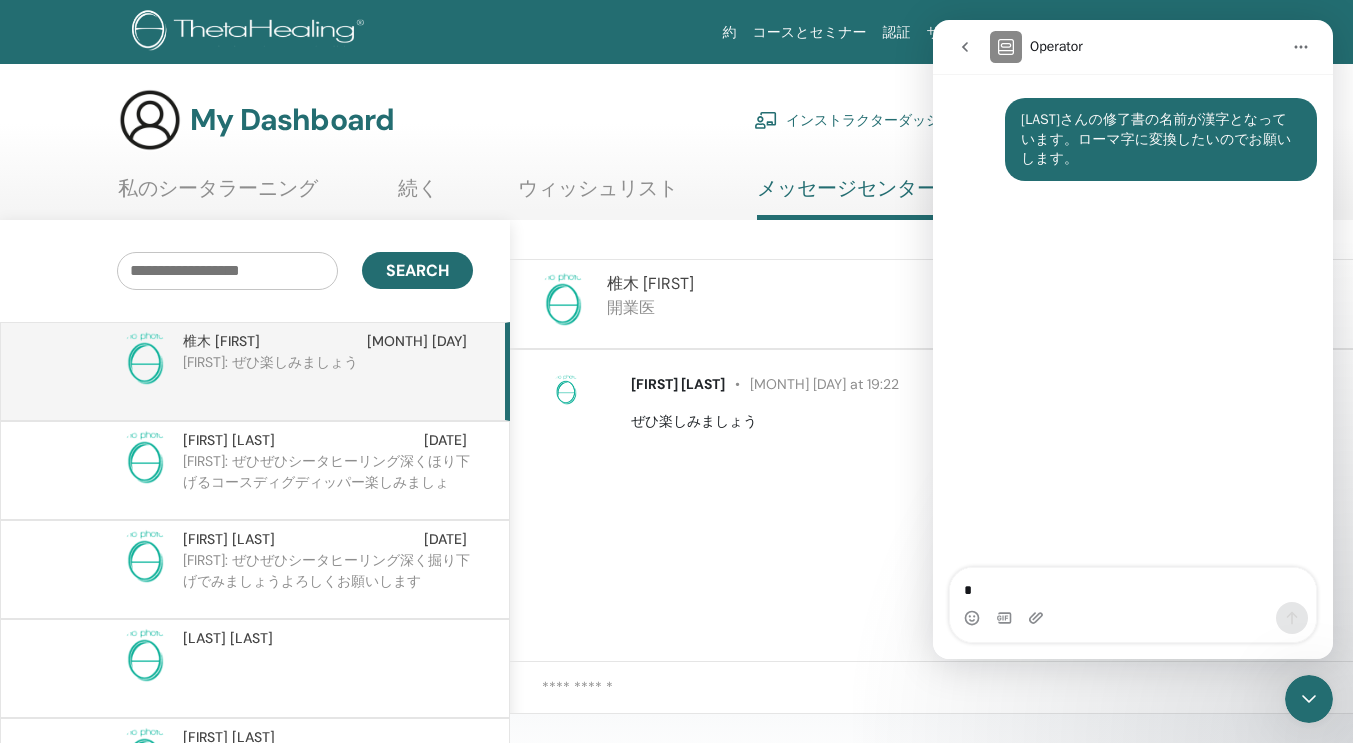 type on "*" 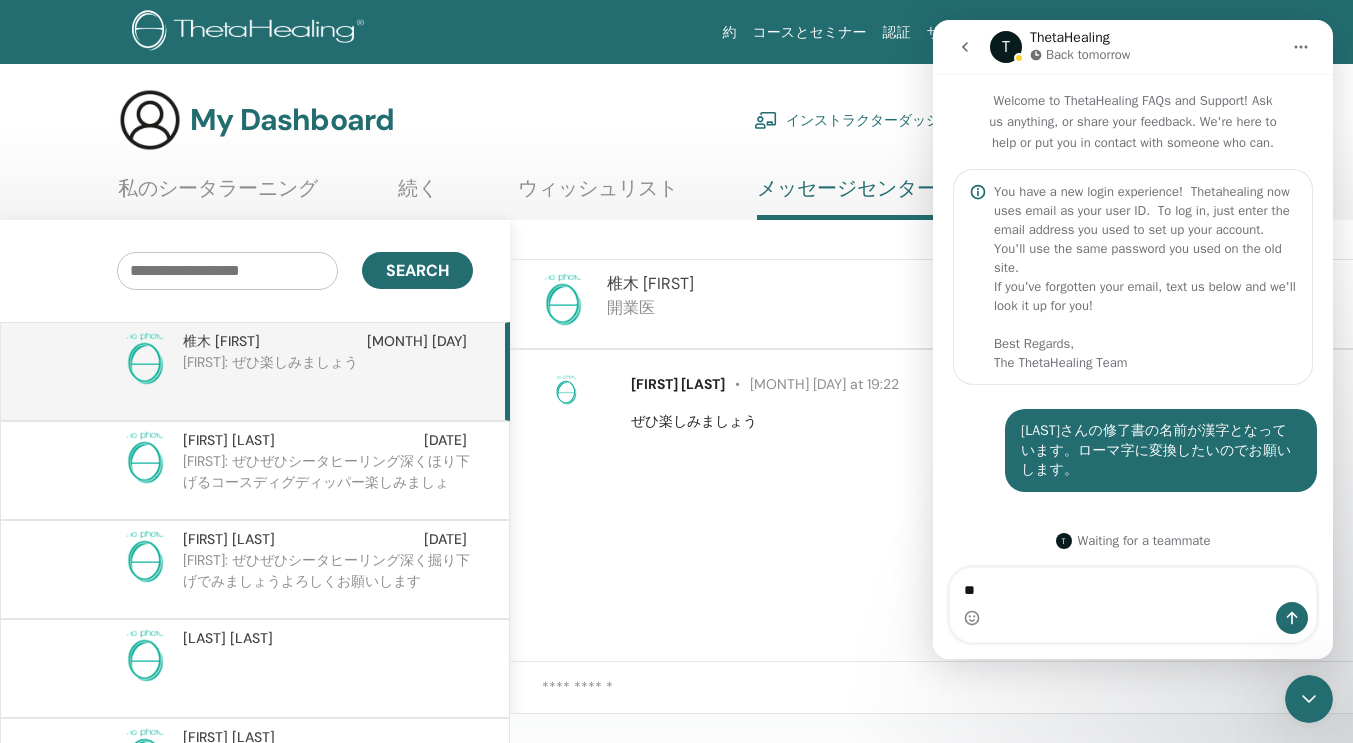 type on "*" 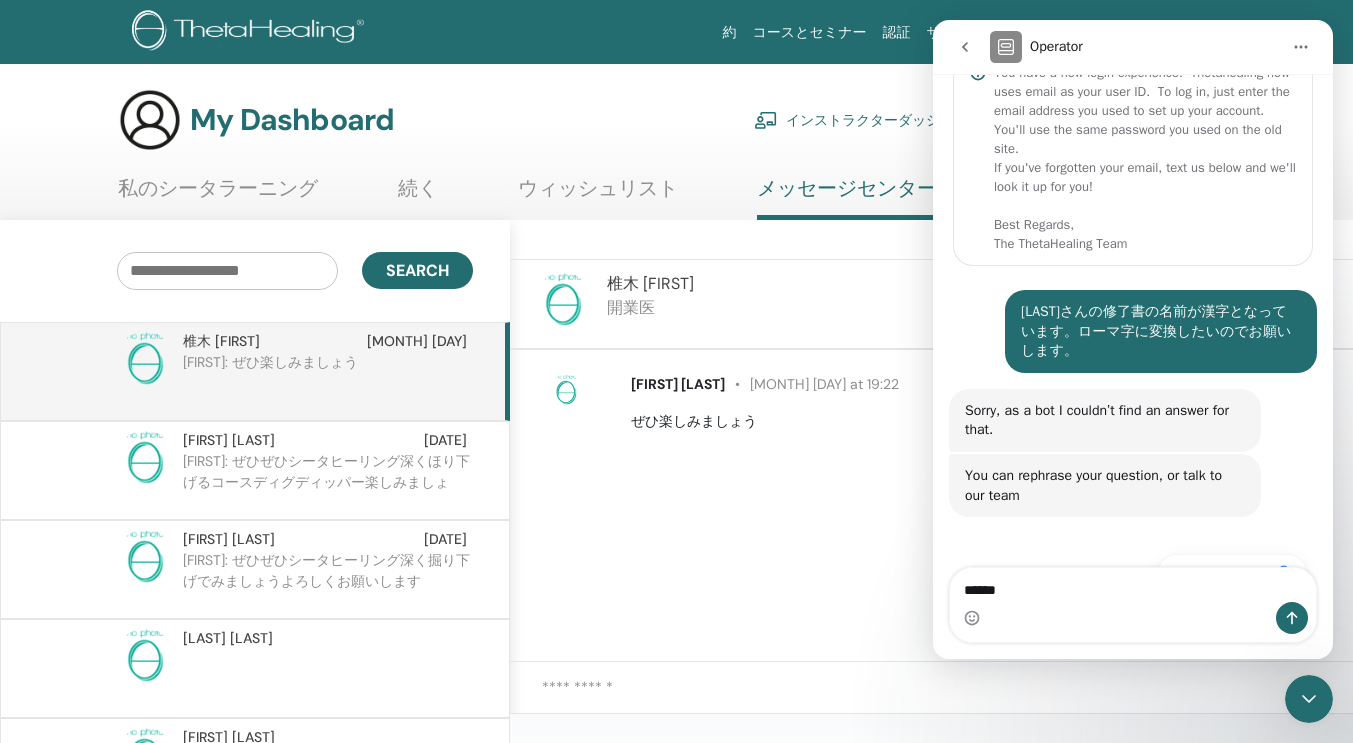 scroll, scrollTop: 141, scrollLeft: 0, axis: vertical 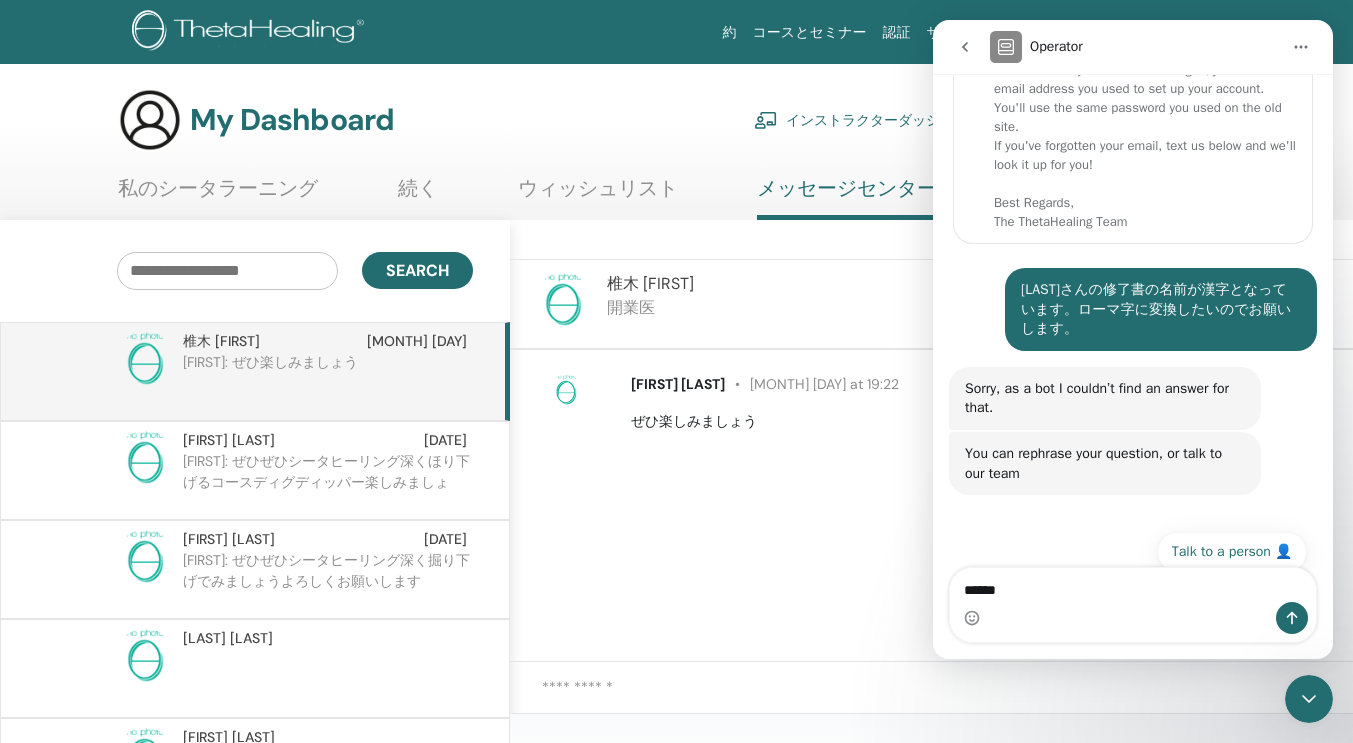 type on "****" 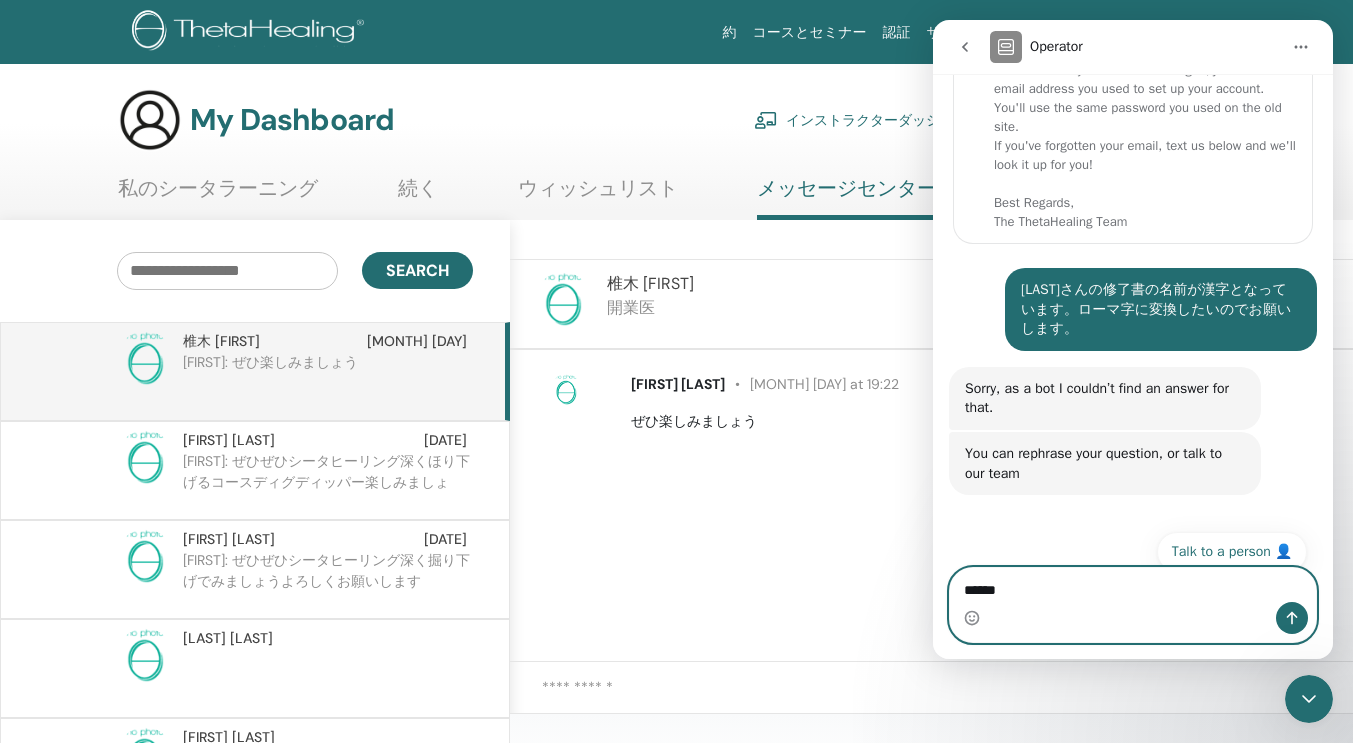 type 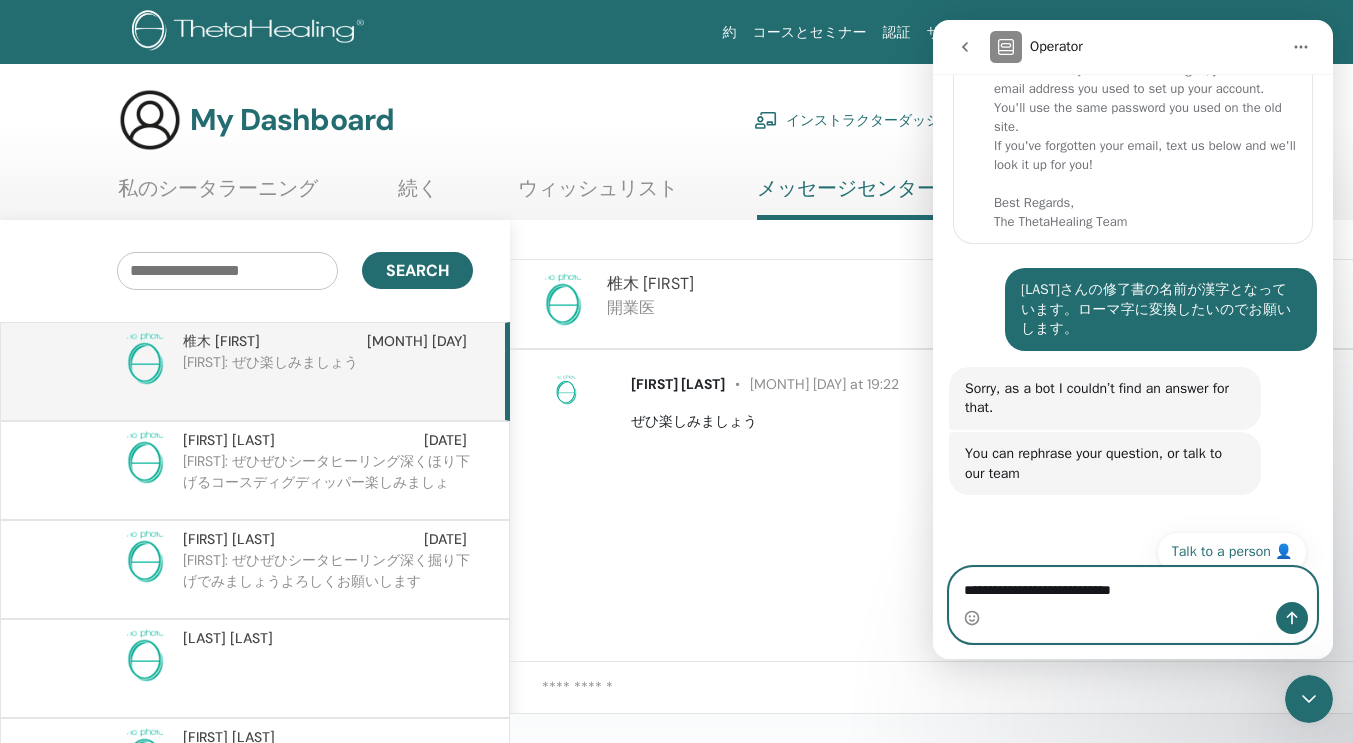 click on "**********" at bounding box center [1133, 585] 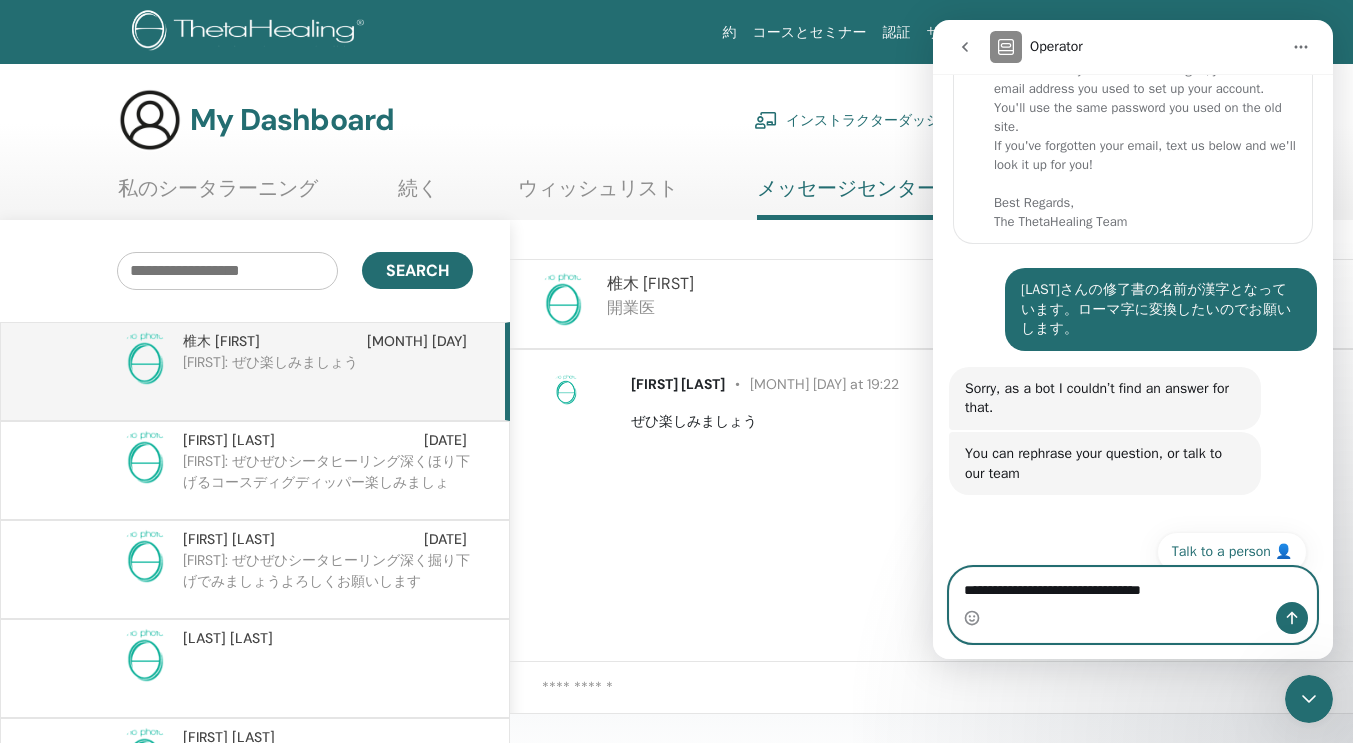 click on "**********" at bounding box center [1133, 585] 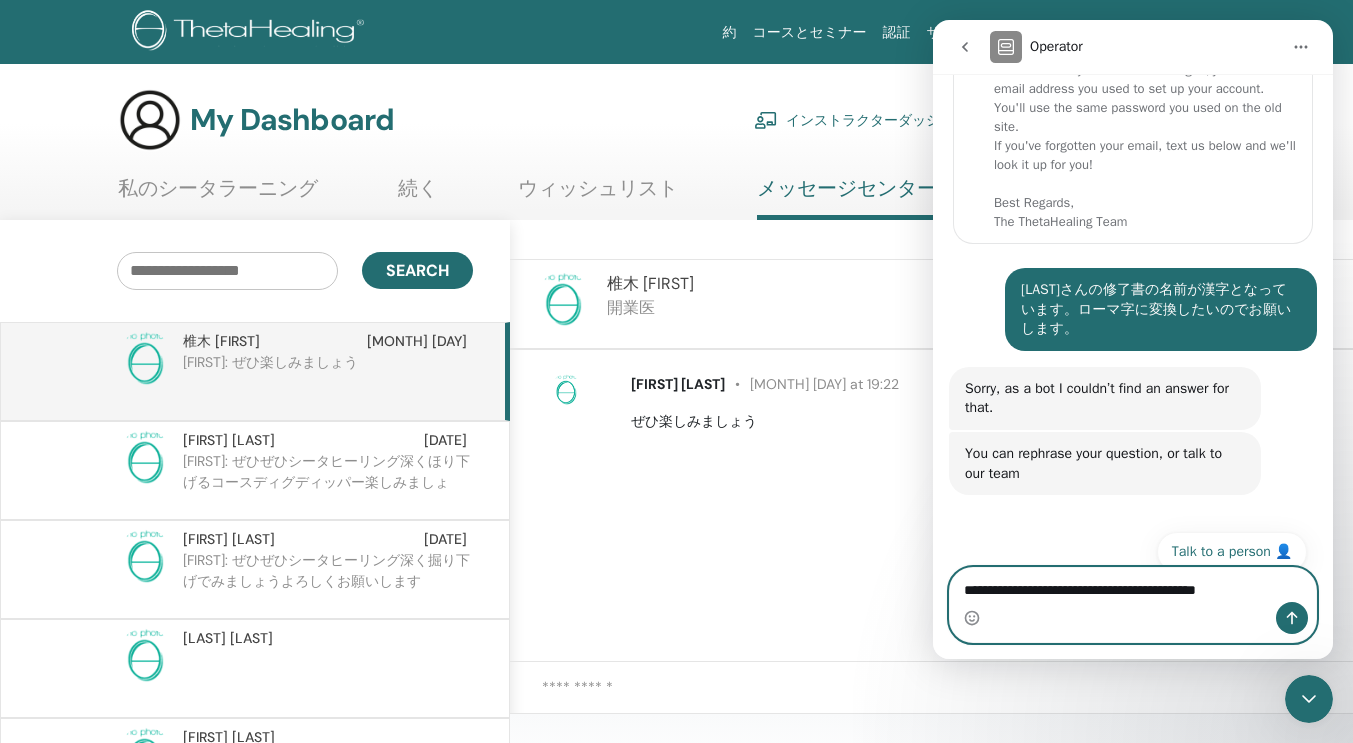 scroll, scrollTop: 161, scrollLeft: 0, axis: vertical 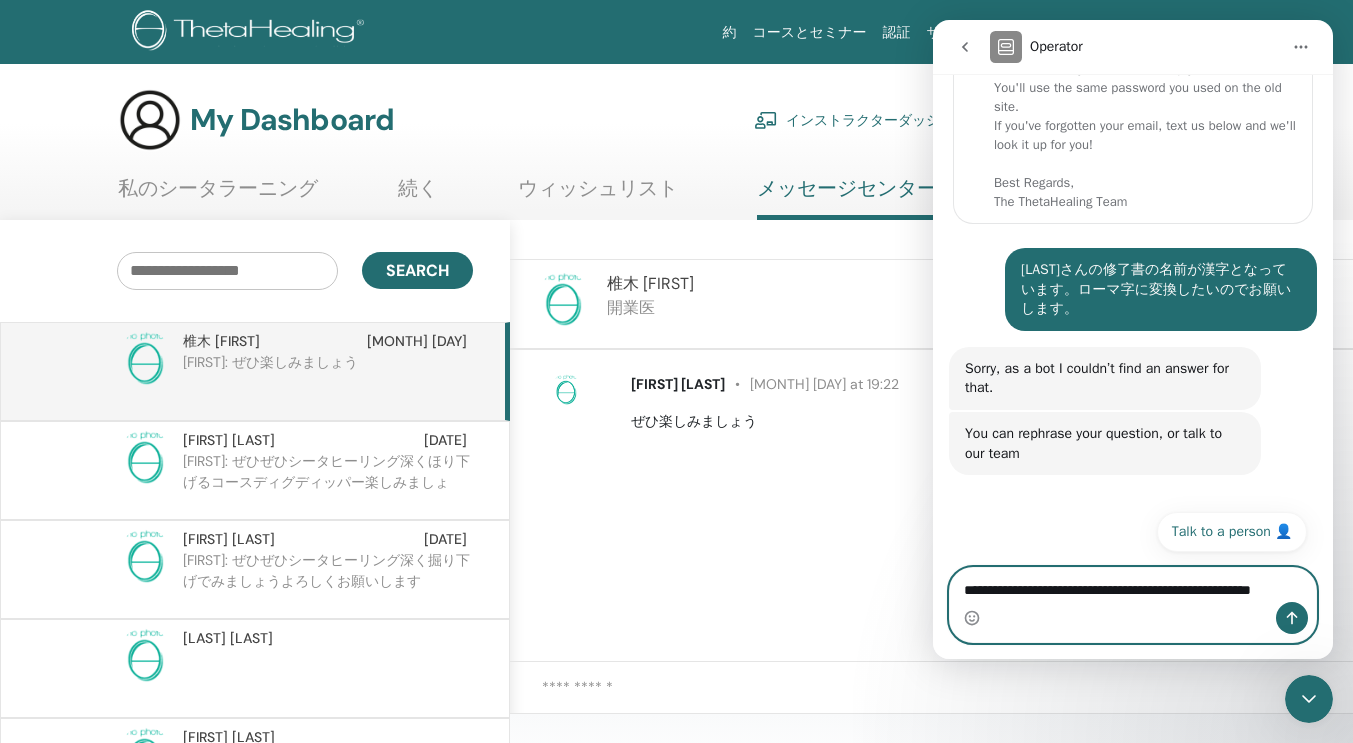 type on "**********" 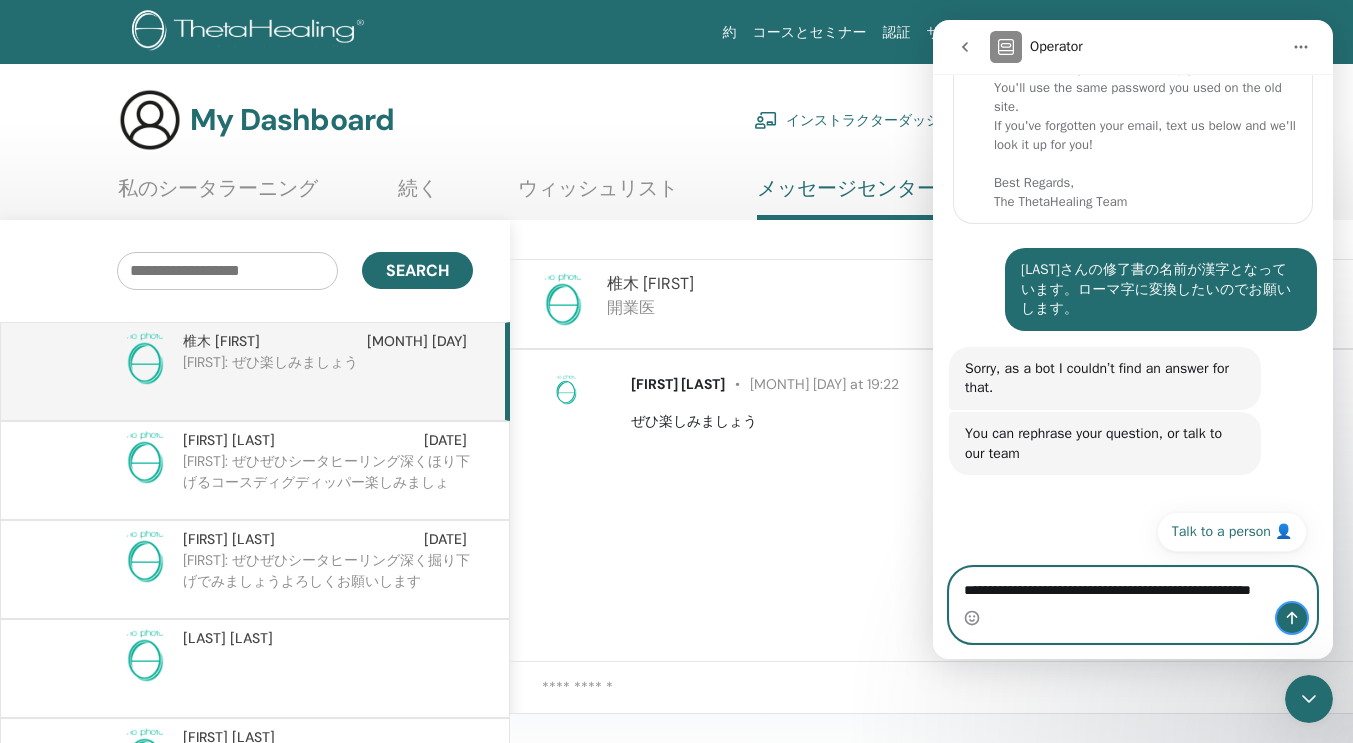 click 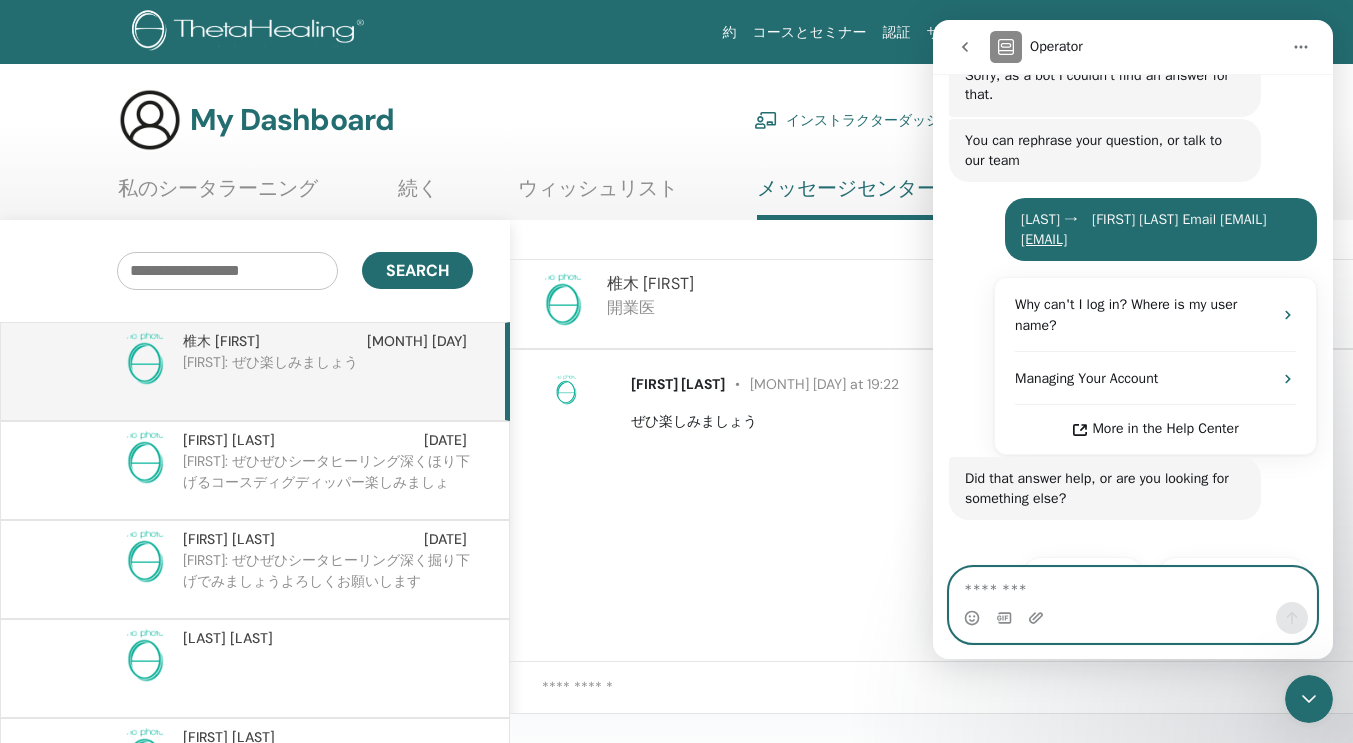 scroll, scrollTop: 479, scrollLeft: 0, axis: vertical 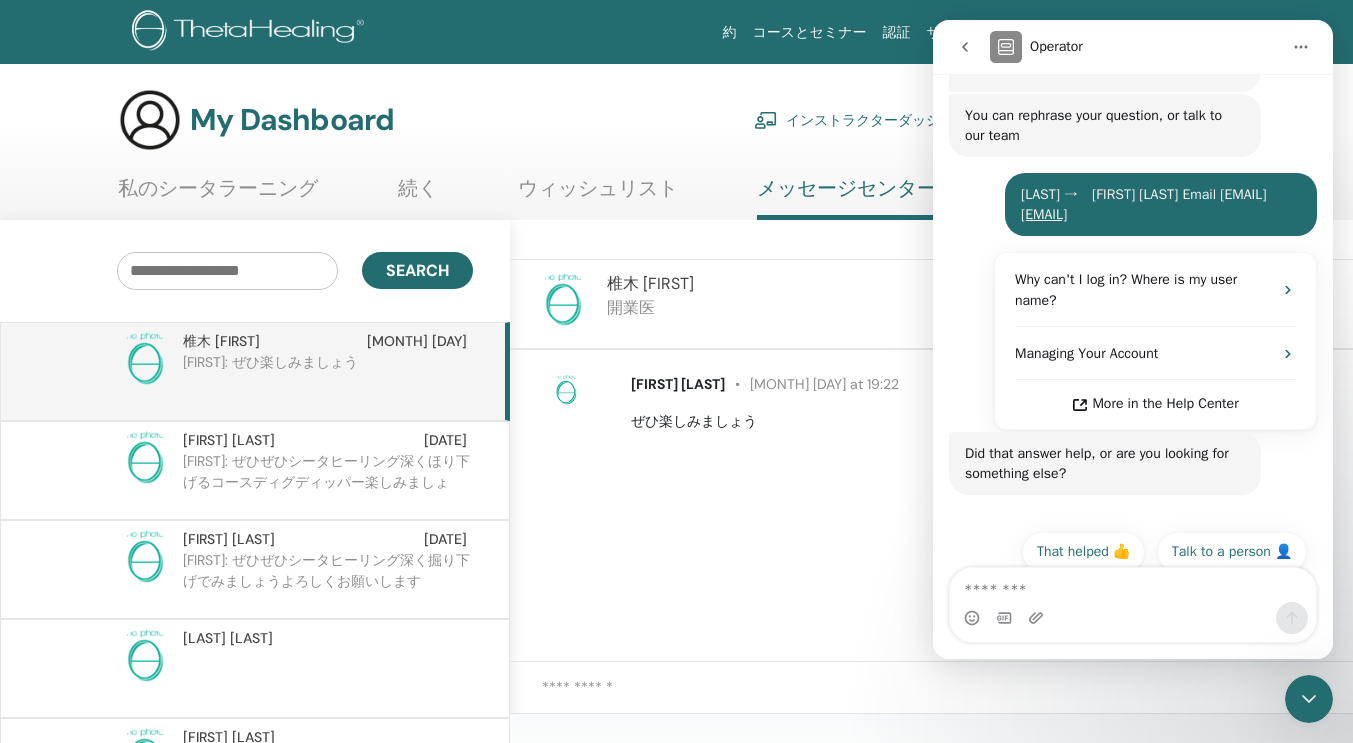 click on "My Dashboard
インストラクターダッシュボード
マイアカウント" at bounding box center (646, 120) 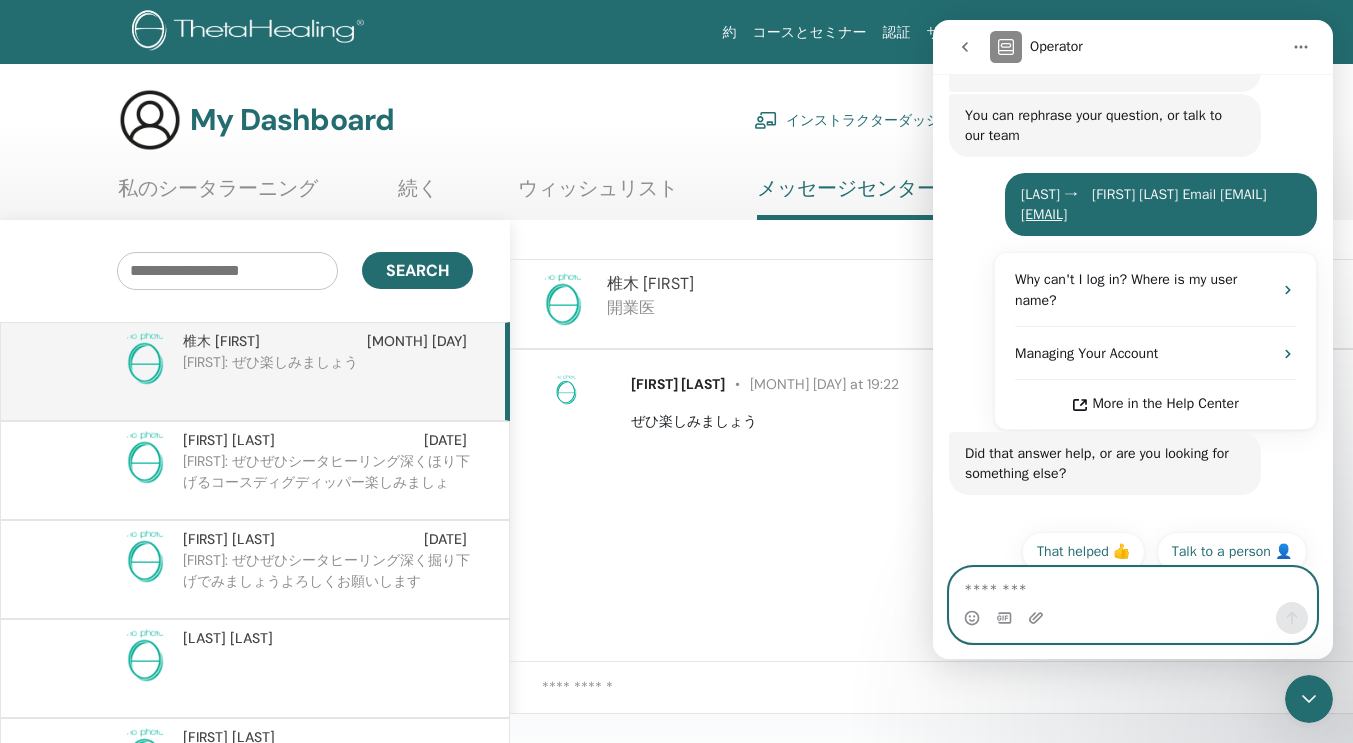 click at bounding box center (1133, 585) 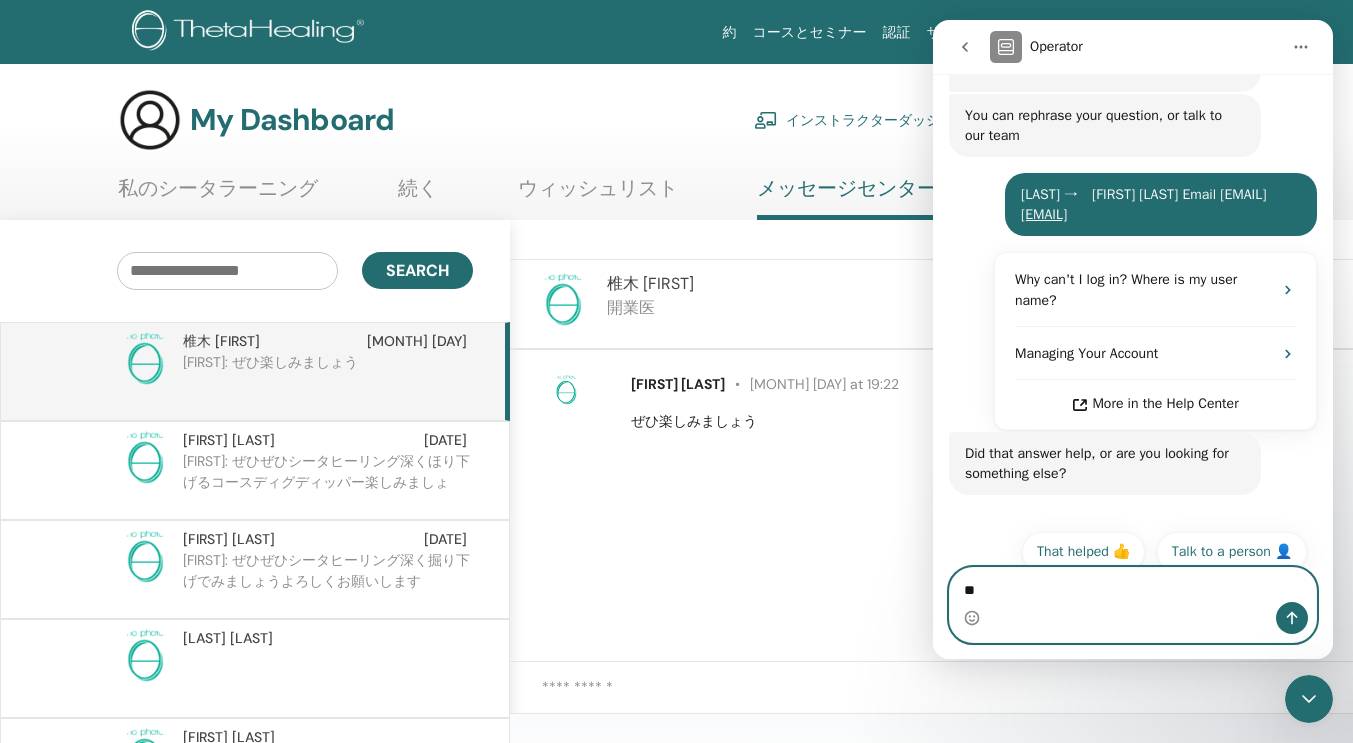 type on "*" 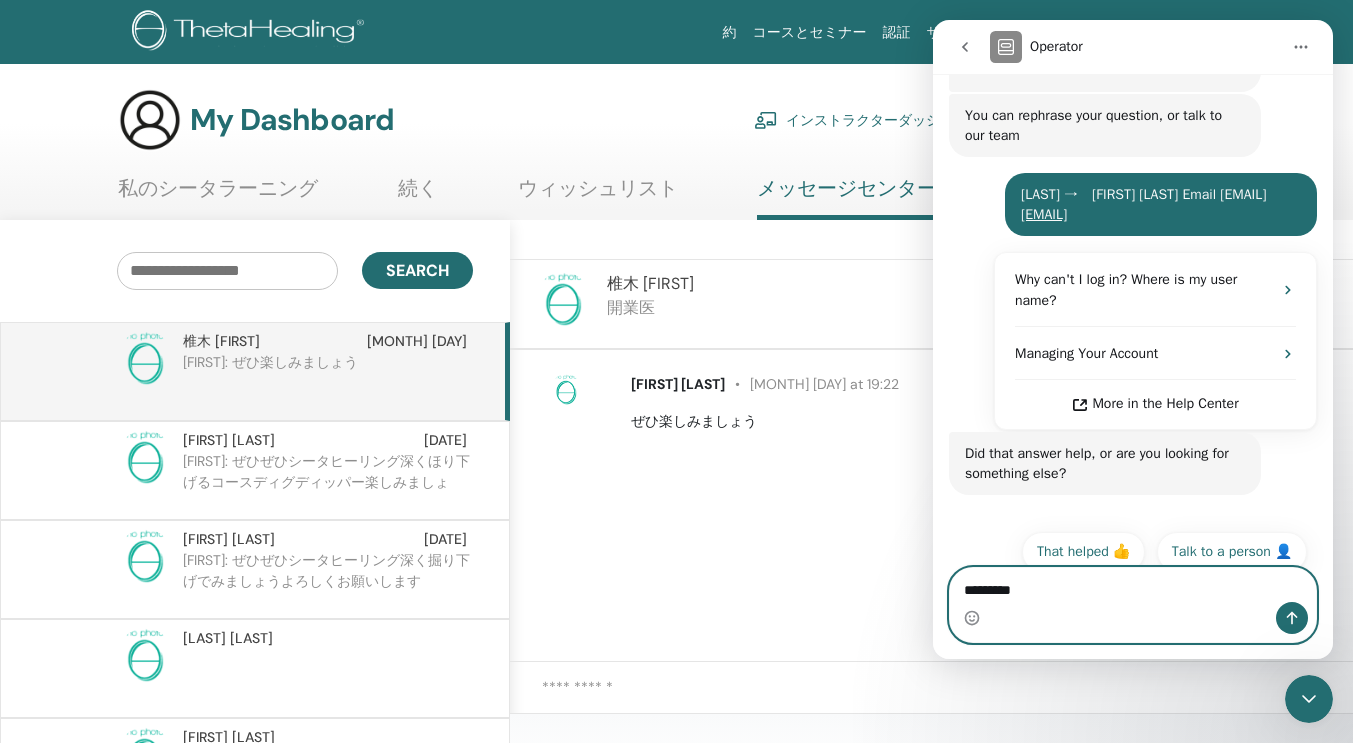 type on "*********" 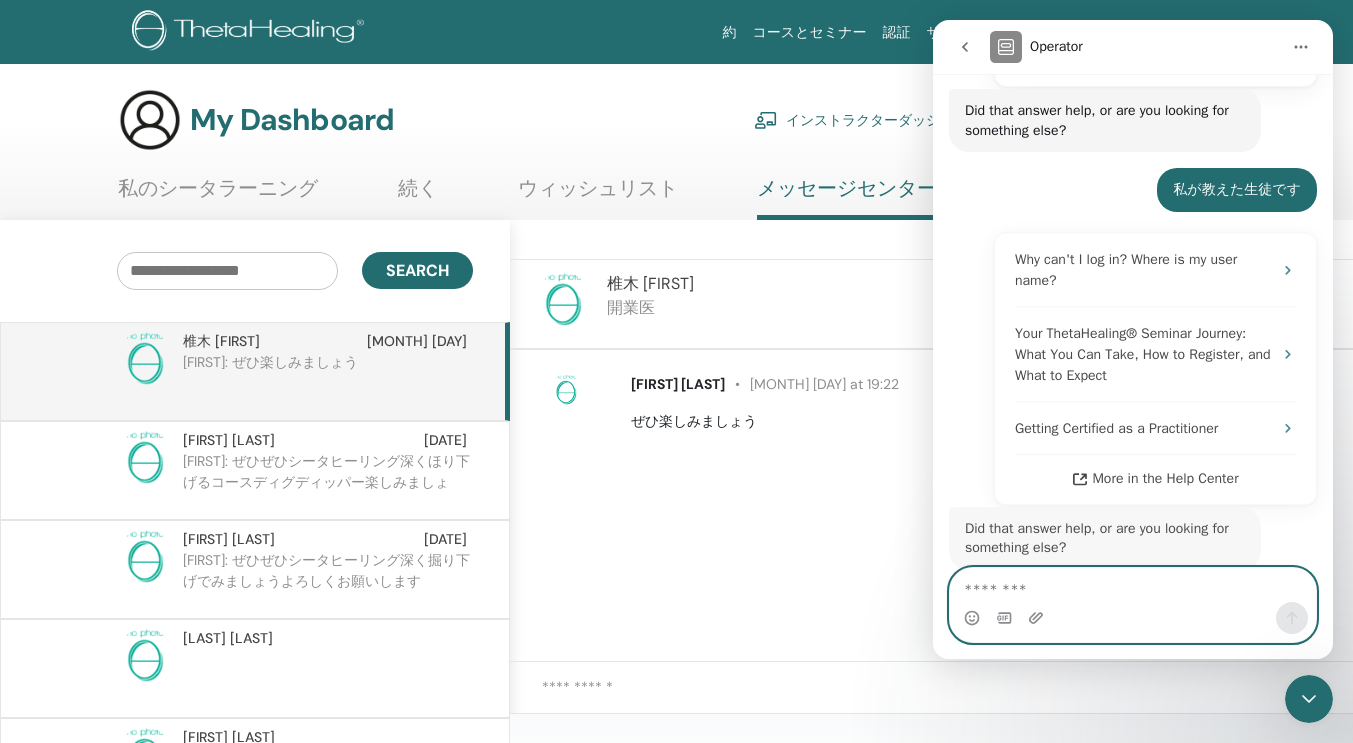 scroll, scrollTop: 893, scrollLeft: 0, axis: vertical 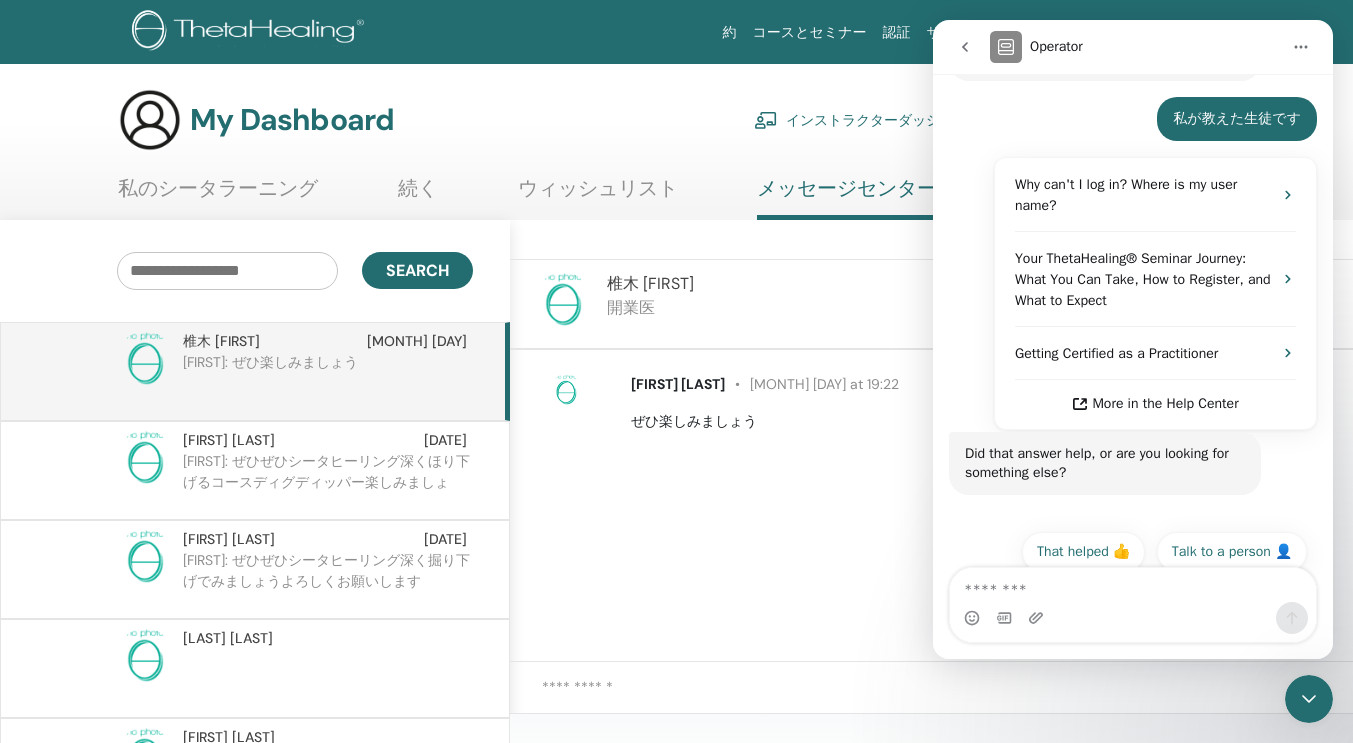 click at bounding box center (965, 47) 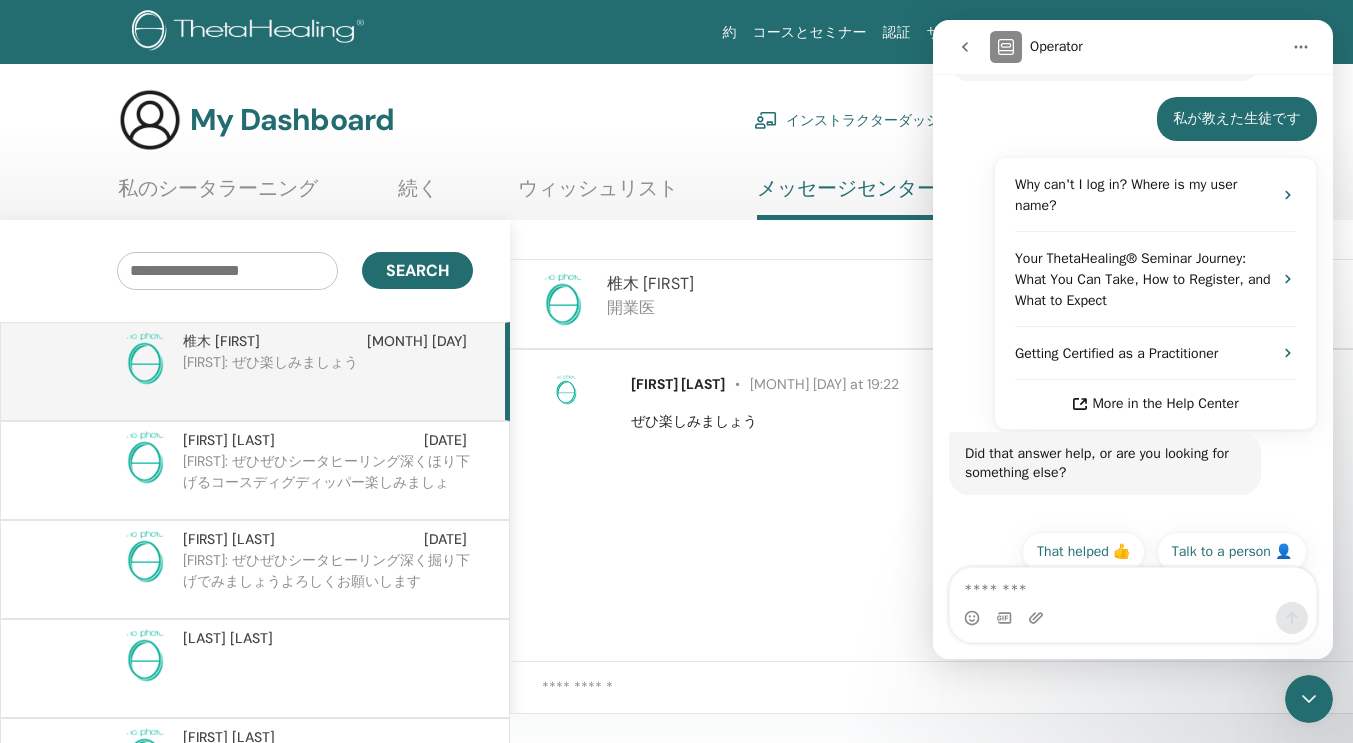 scroll, scrollTop: 0, scrollLeft: 0, axis: both 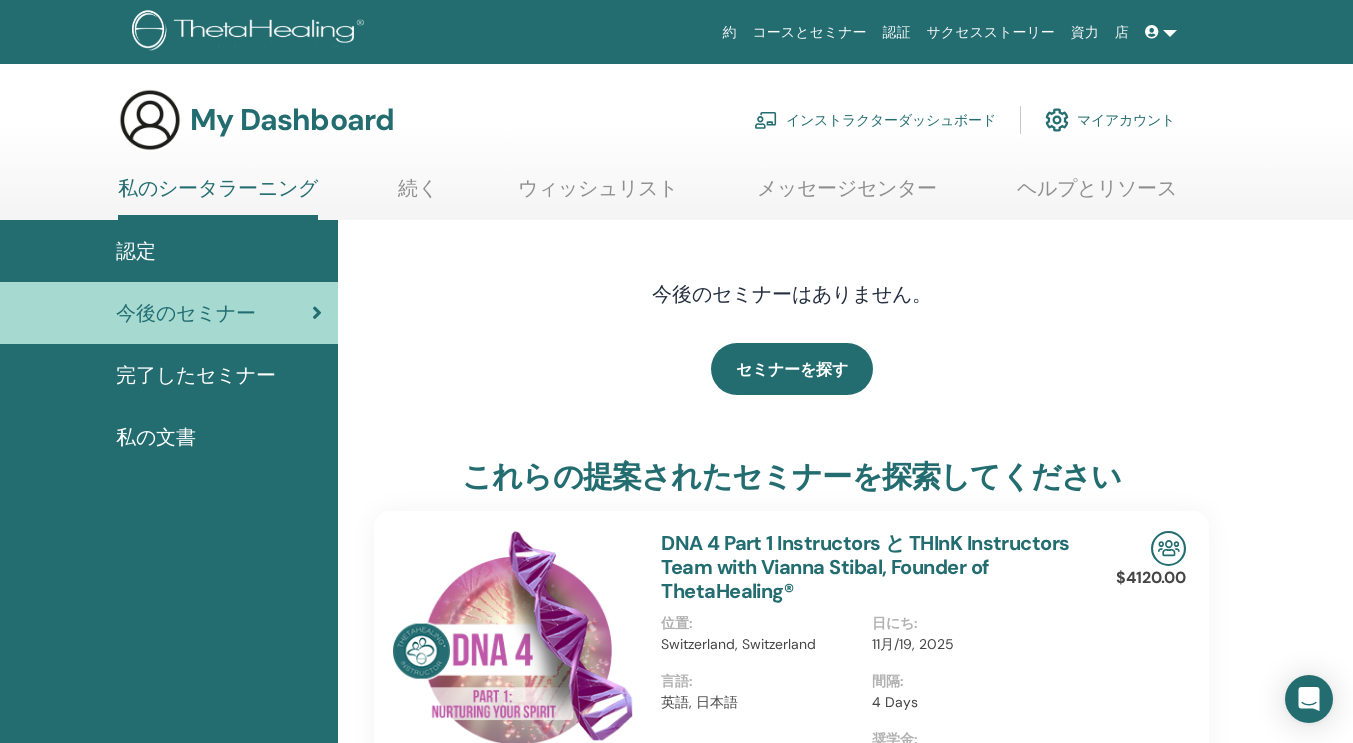 click on "インストラクターダッシュボード" at bounding box center (875, 120) 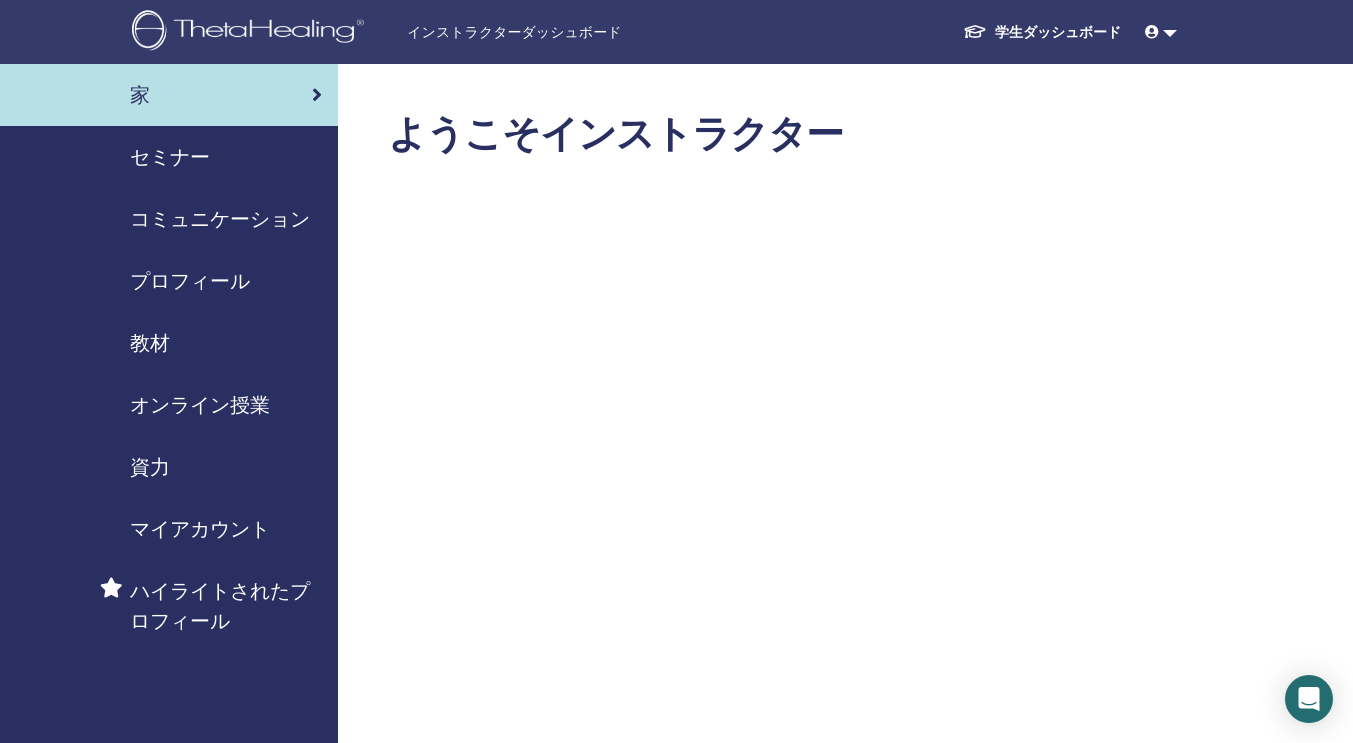 scroll, scrollTop: 43, scrollLeft: 0, axis: vertical 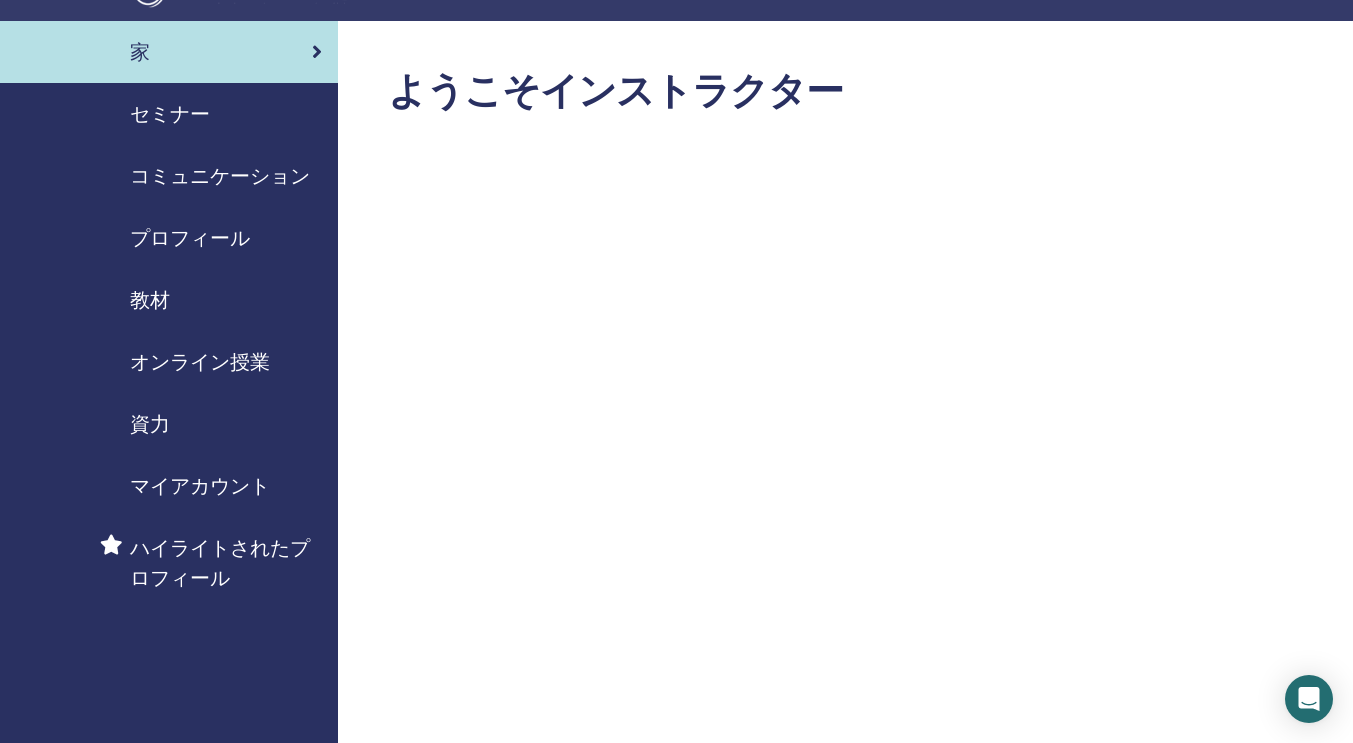 click on "セミナー" at bounding box center [170, 114] 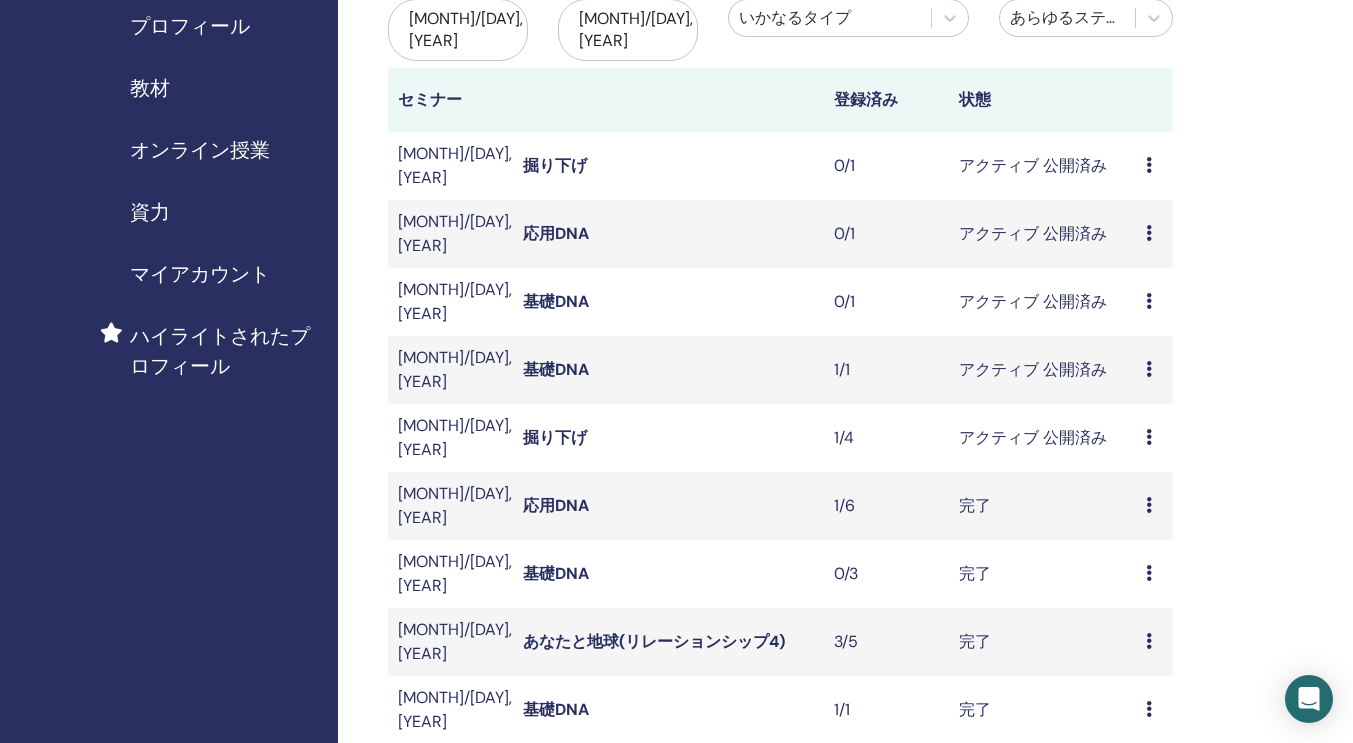 scroll, scrollTop: 263, scrollLeft: 0, axis: vertical 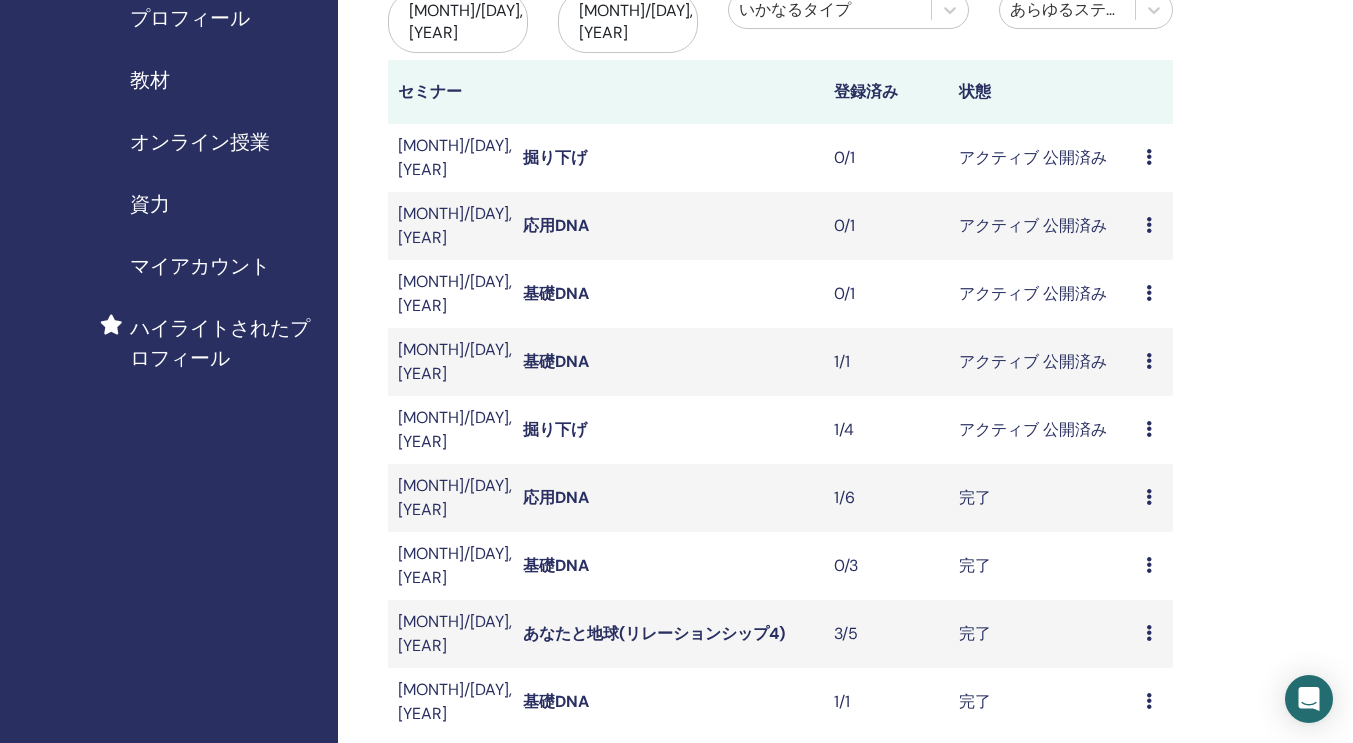 click at bounding box center (1149, 293) 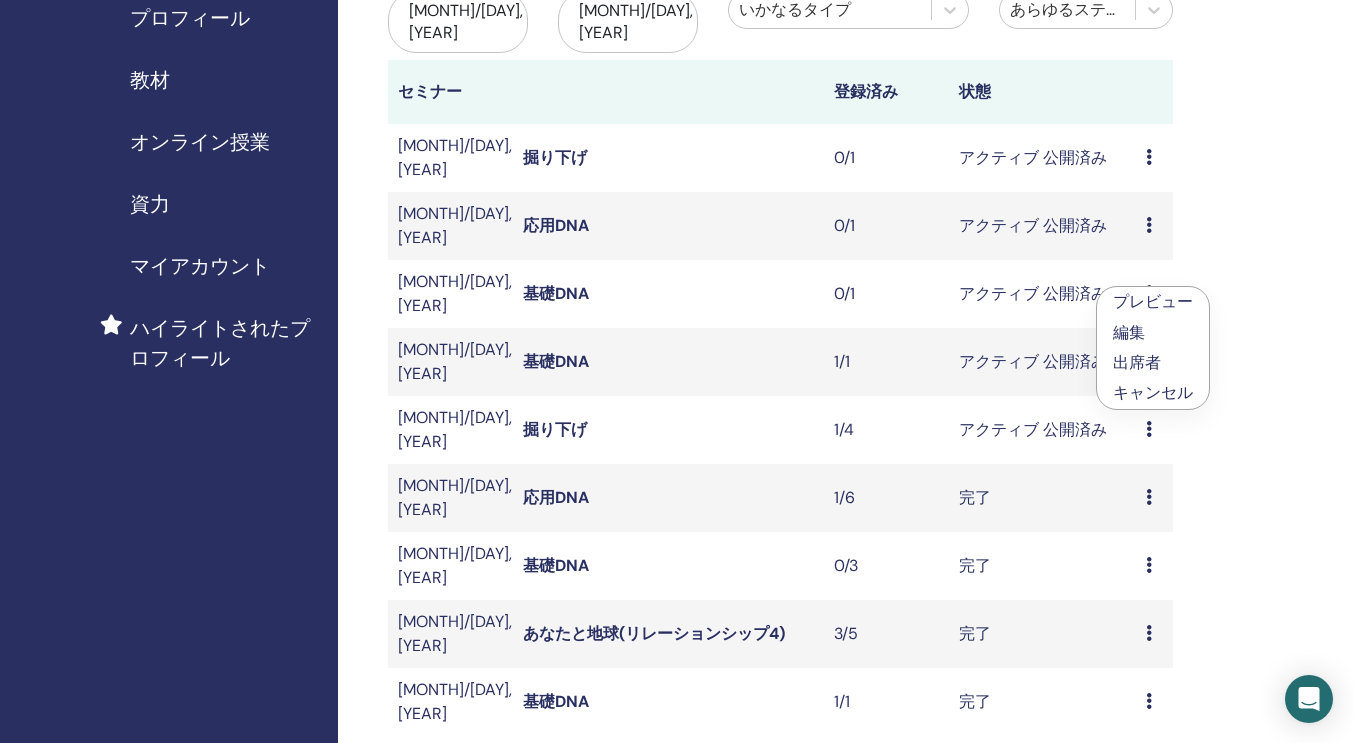 click on "出席者" at bounding box center [1137, 362] 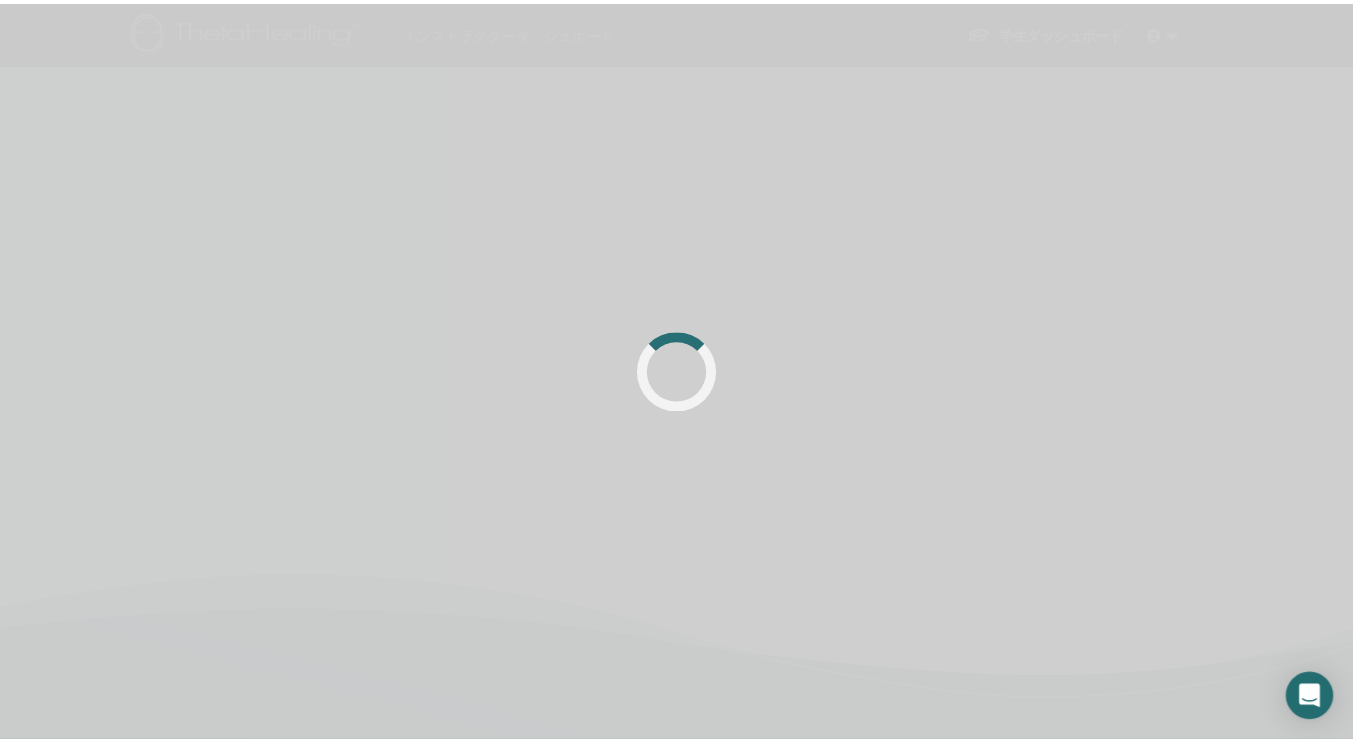 scroll, scrollTop: 0, scrollLeft: 0, axis: both 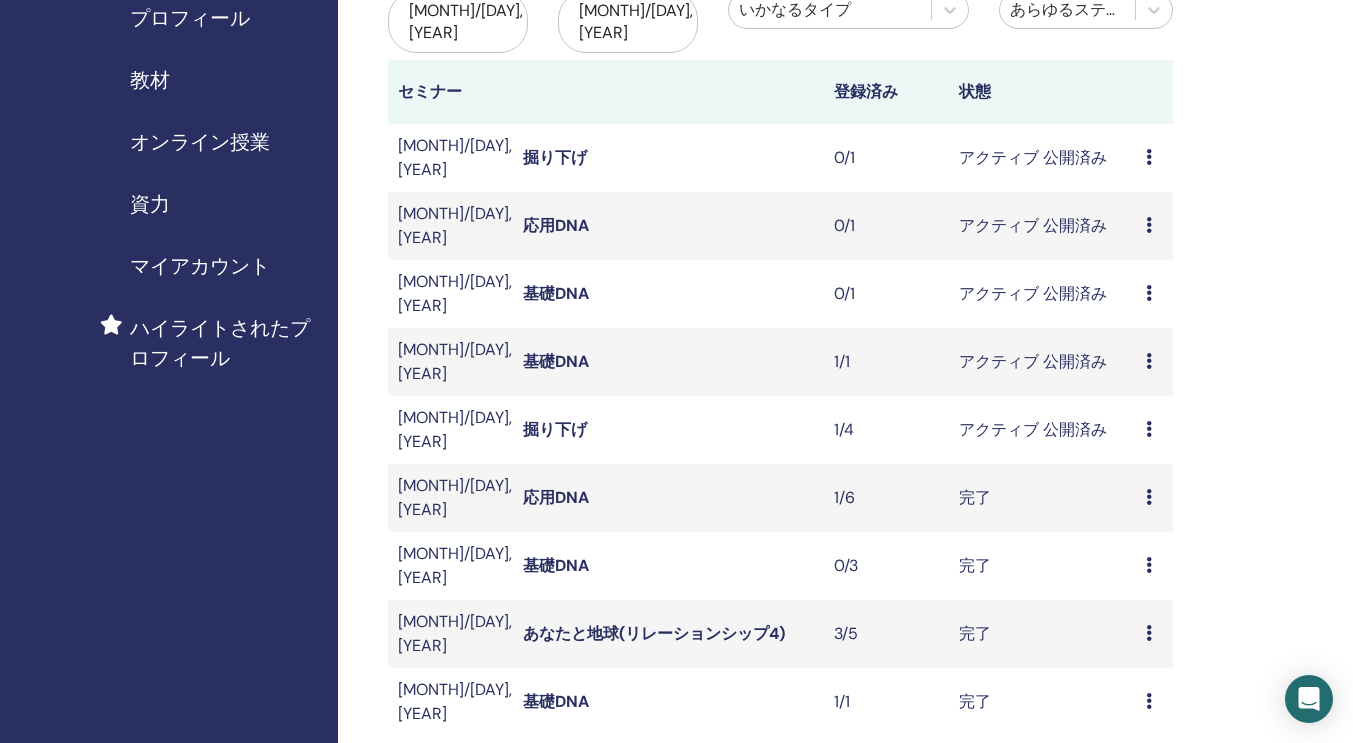 click at bounding box center (1149, 361) 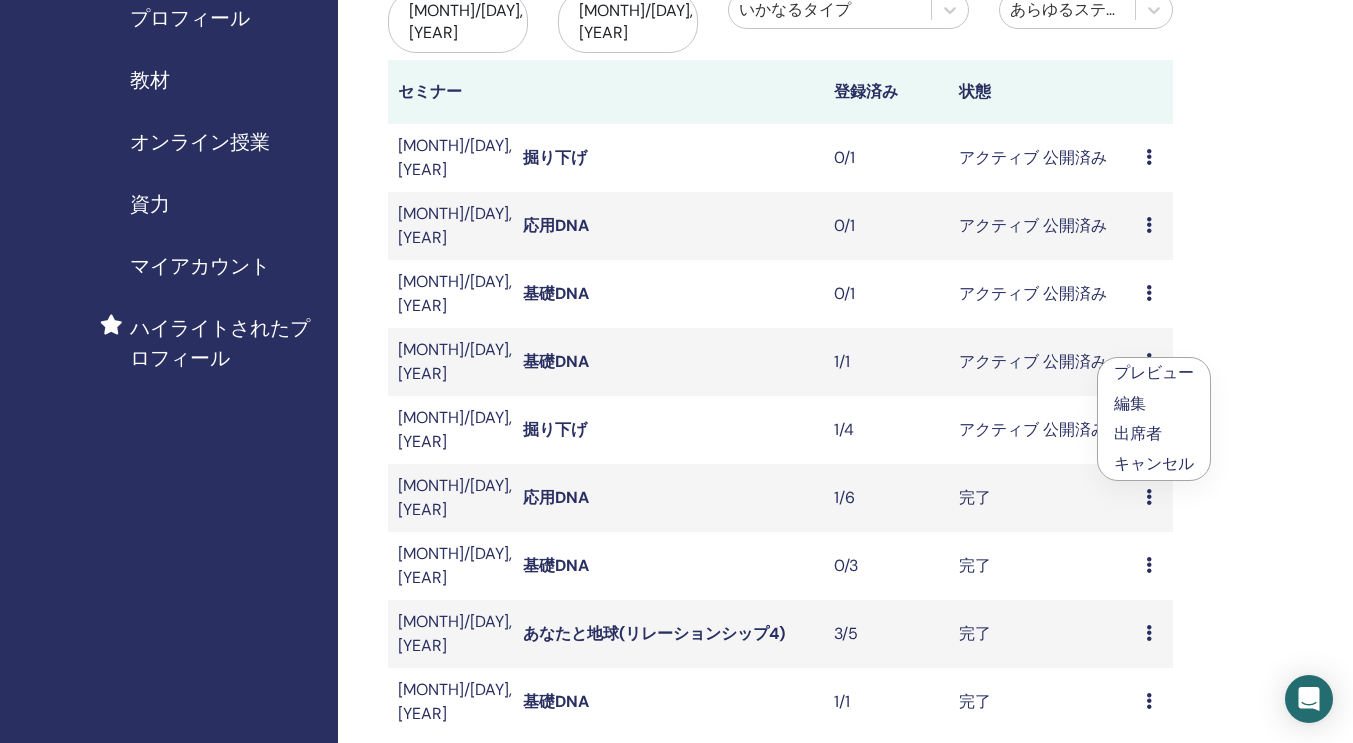 click on "出席者" at bounding box center (1138, 433) 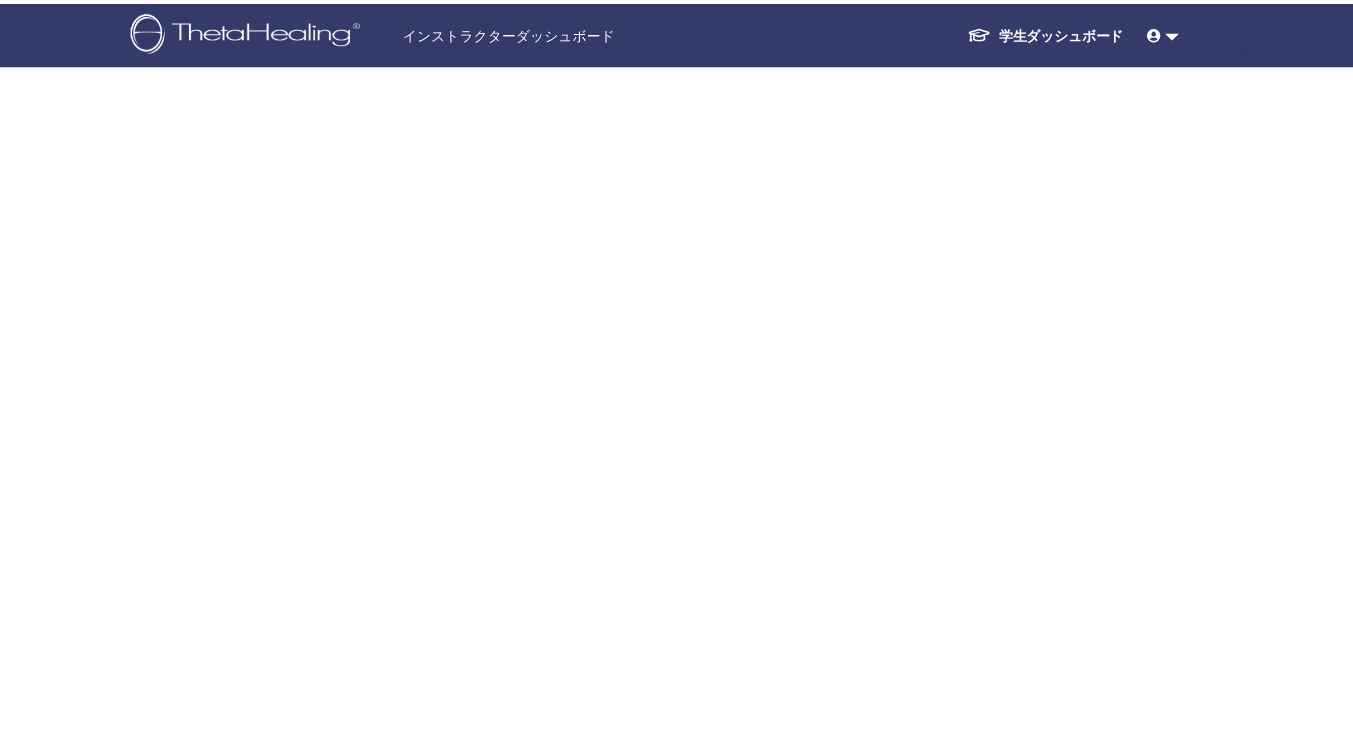 scroll, scrollTop: 0, scrollLeft: 0, axis: both 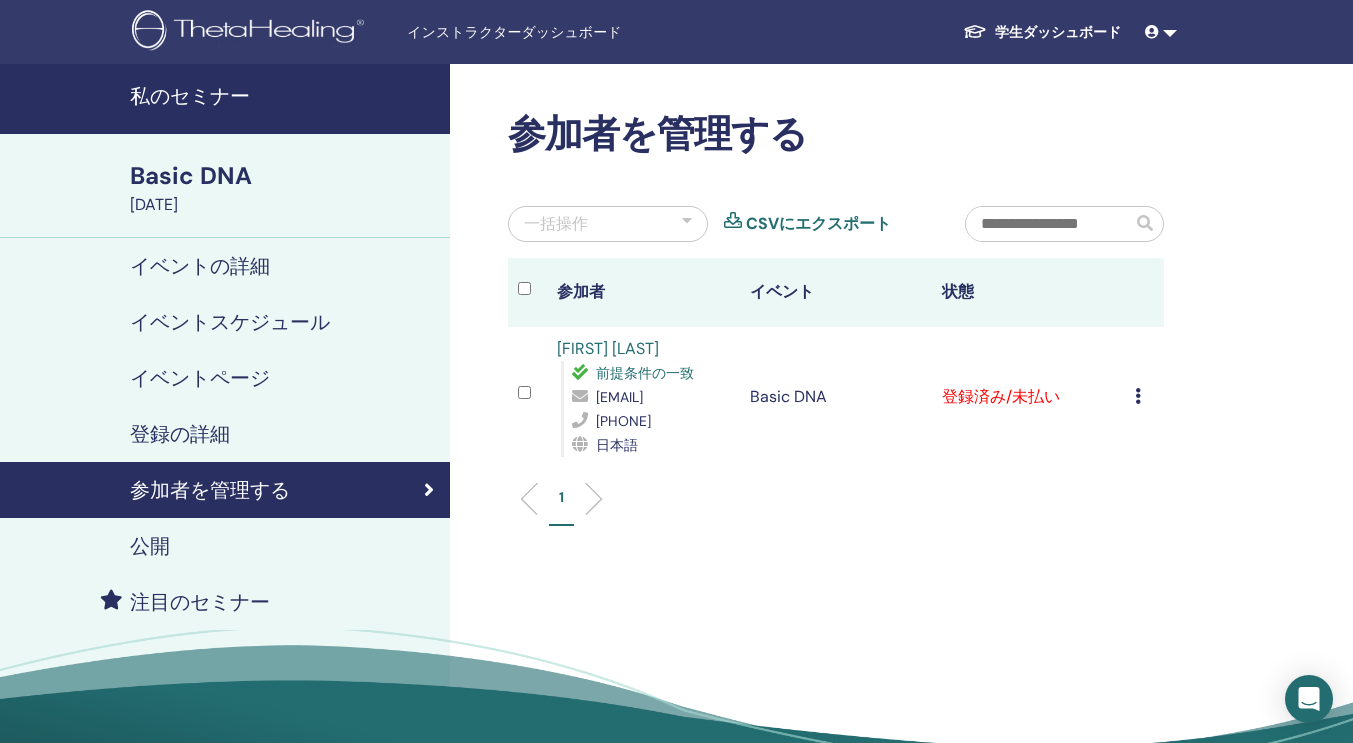 click on "登録をキャンセルする 自動認証しない 有料としてマーク 未払いとしてマーク 不在としてマーク 完了して認定する 証明書のダウンロード" at bounding box center [1144, 397] 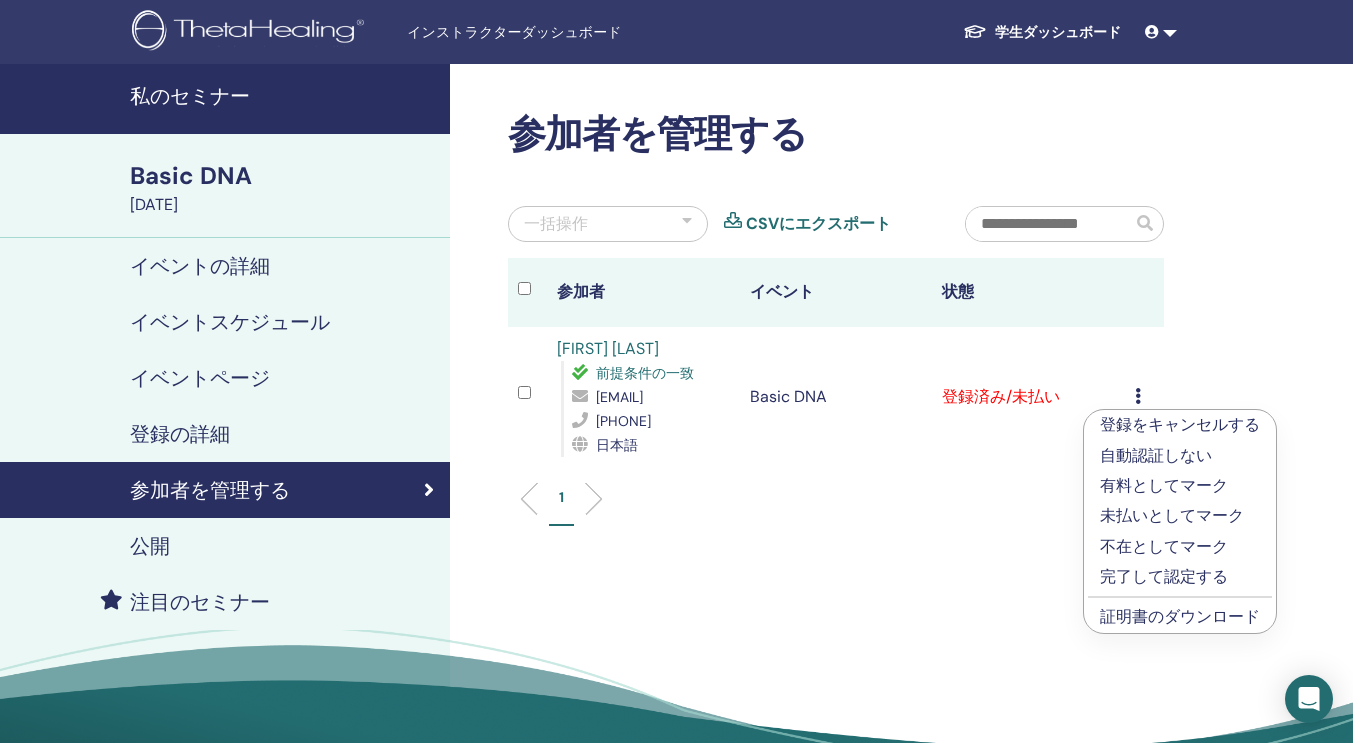 click on "証明書のダウンロード" at bounding box center (1180, 616) 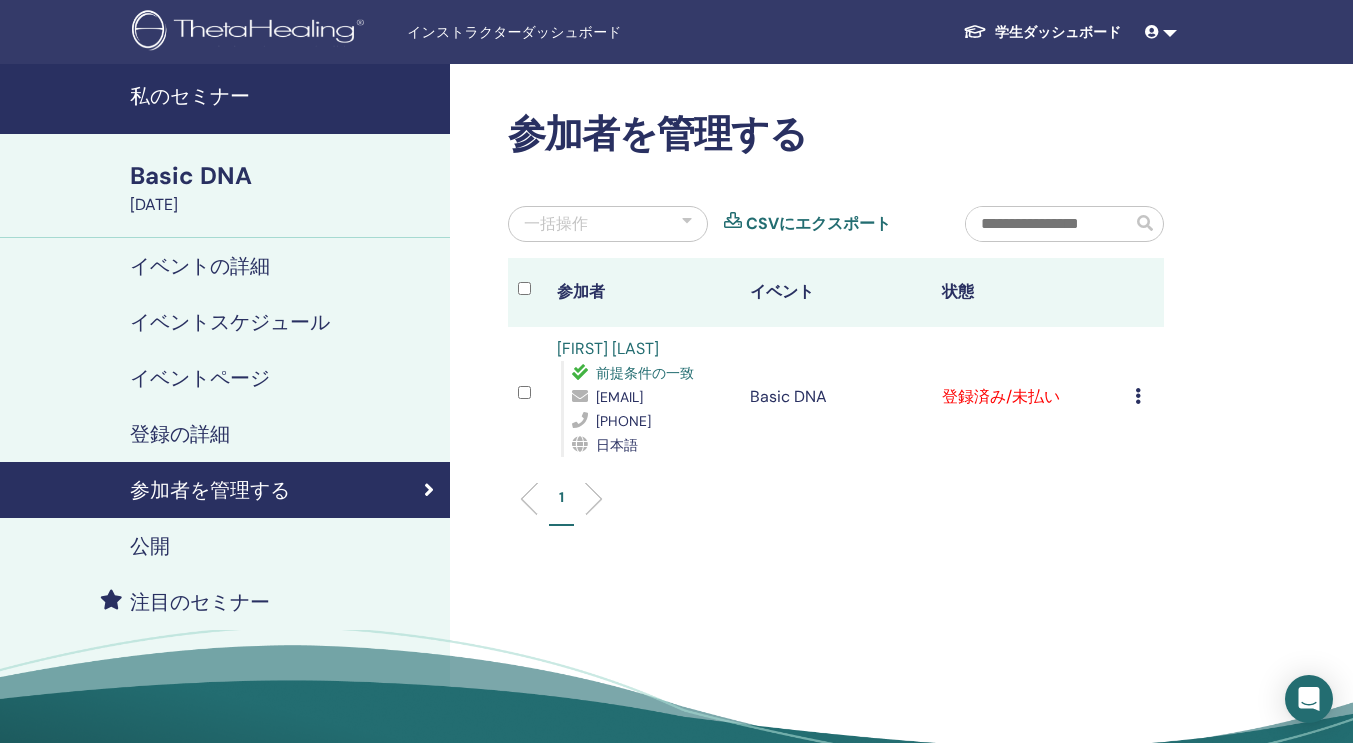 click on "登録をキャンセルする 自動認証しない 有料としてマーク 未払いとしてマーク 不在としてマーク 完了して認定する 証明書のダウンロード" at bounding box center [1144, 397] 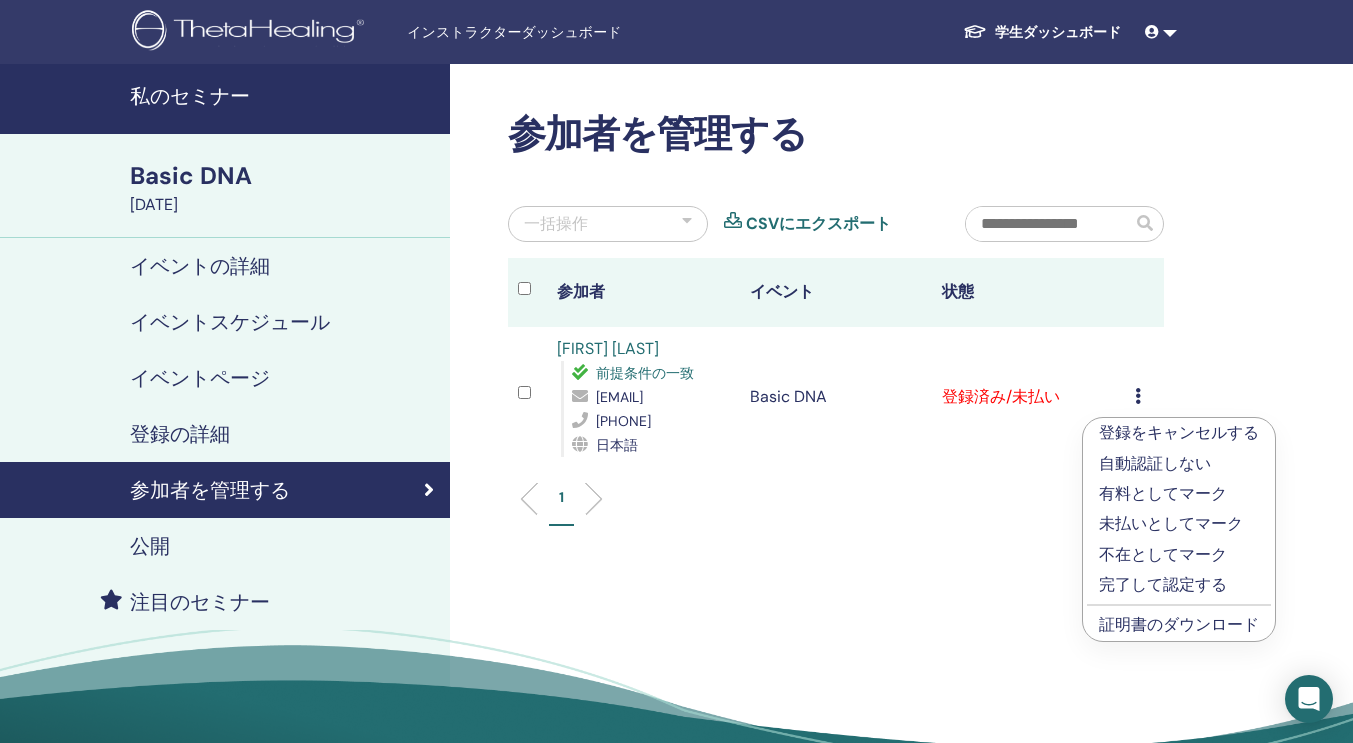 click on "完了して認定する" at bounding box center [1179, 585] 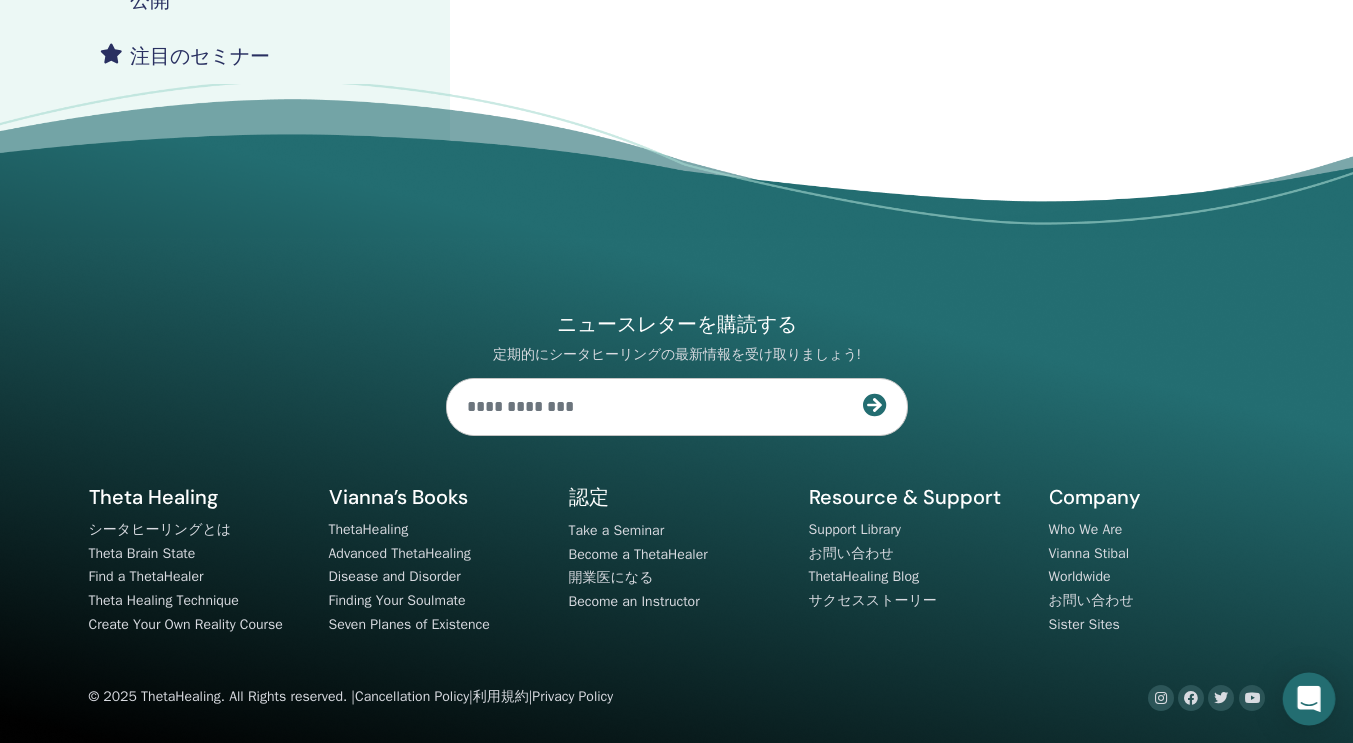 scroll, scrollTop: 551, scrollLeft: 0, axis: vertical 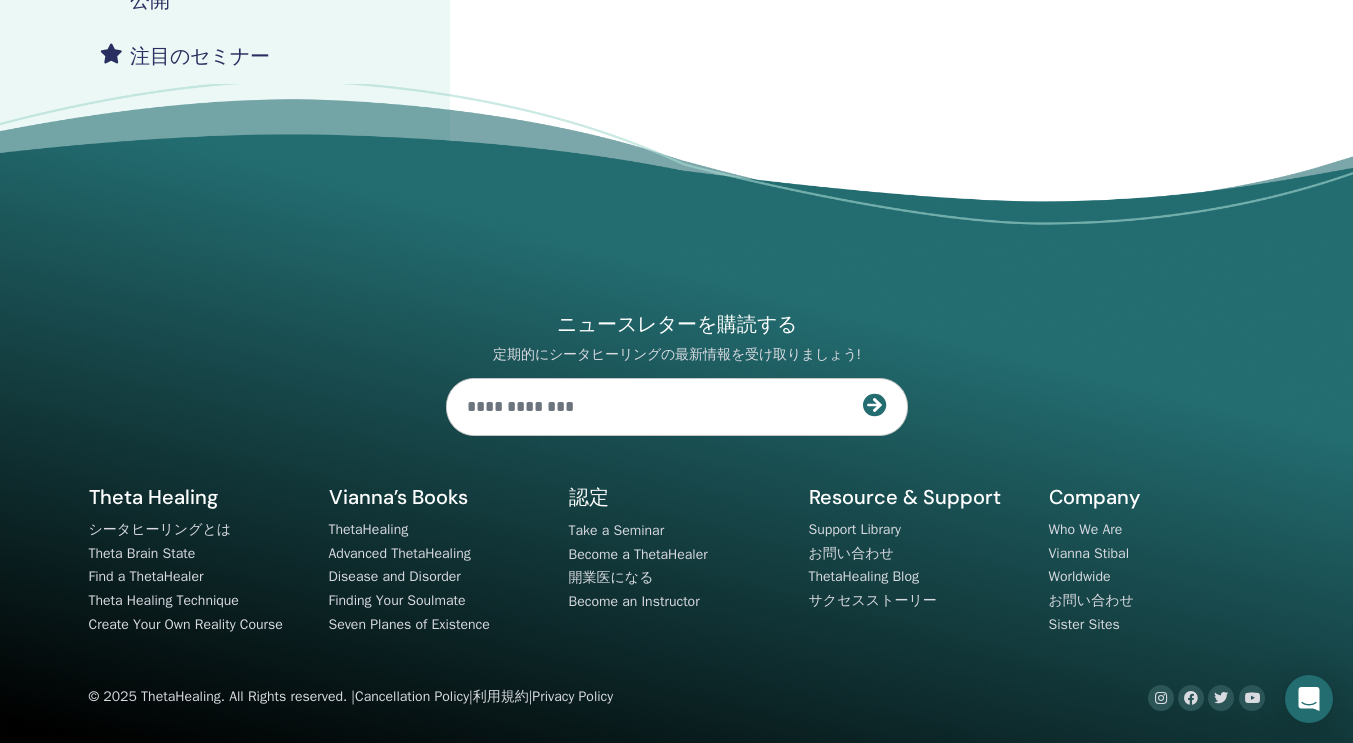 click on "参加者を管理する 一括操作 CSVにエクスポート 参加者 イベント 状態 miki matsumoto 前提条件の一致 sakura.0.4.19.taroknn@gmail.com 09025154990 日本語 Basic DNA 完了および認定 1" at bounding box center [901, -101] 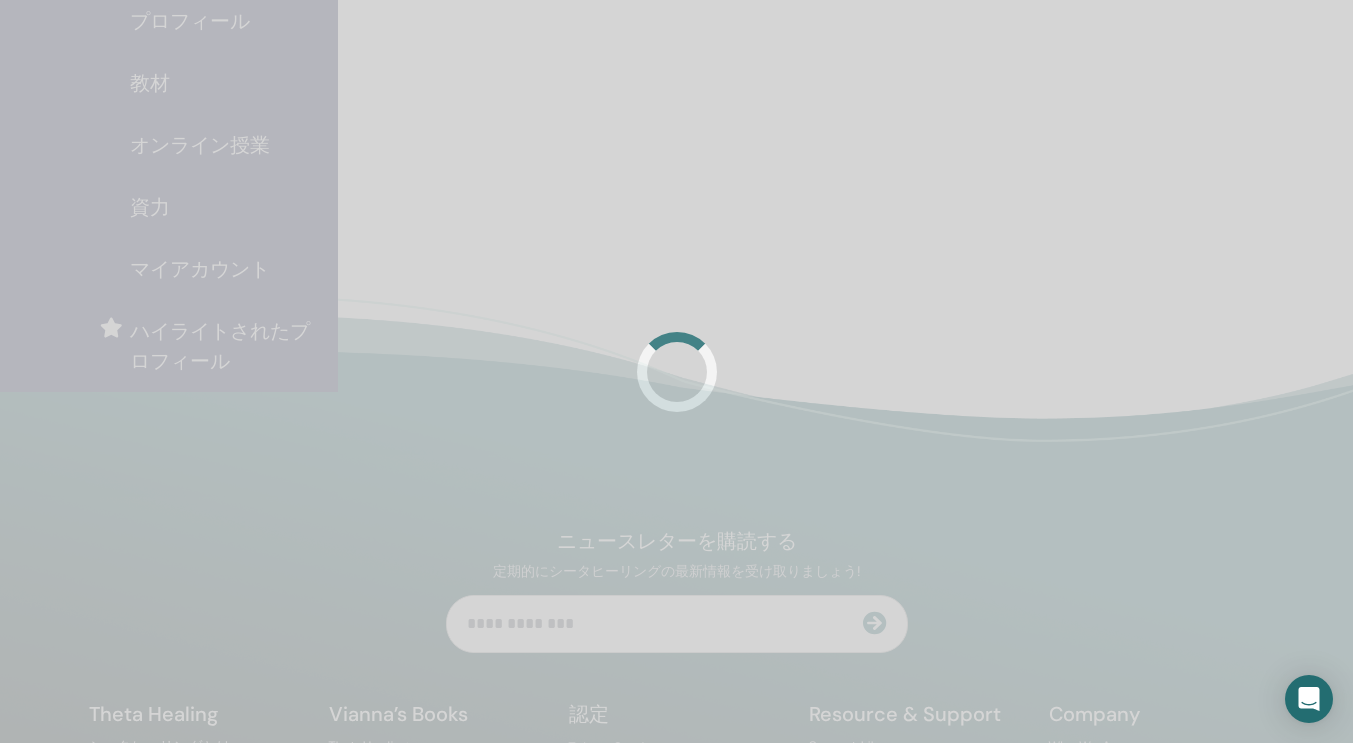 scroll, scrollTop: 263, scrollLeft: 0, axis: vertical 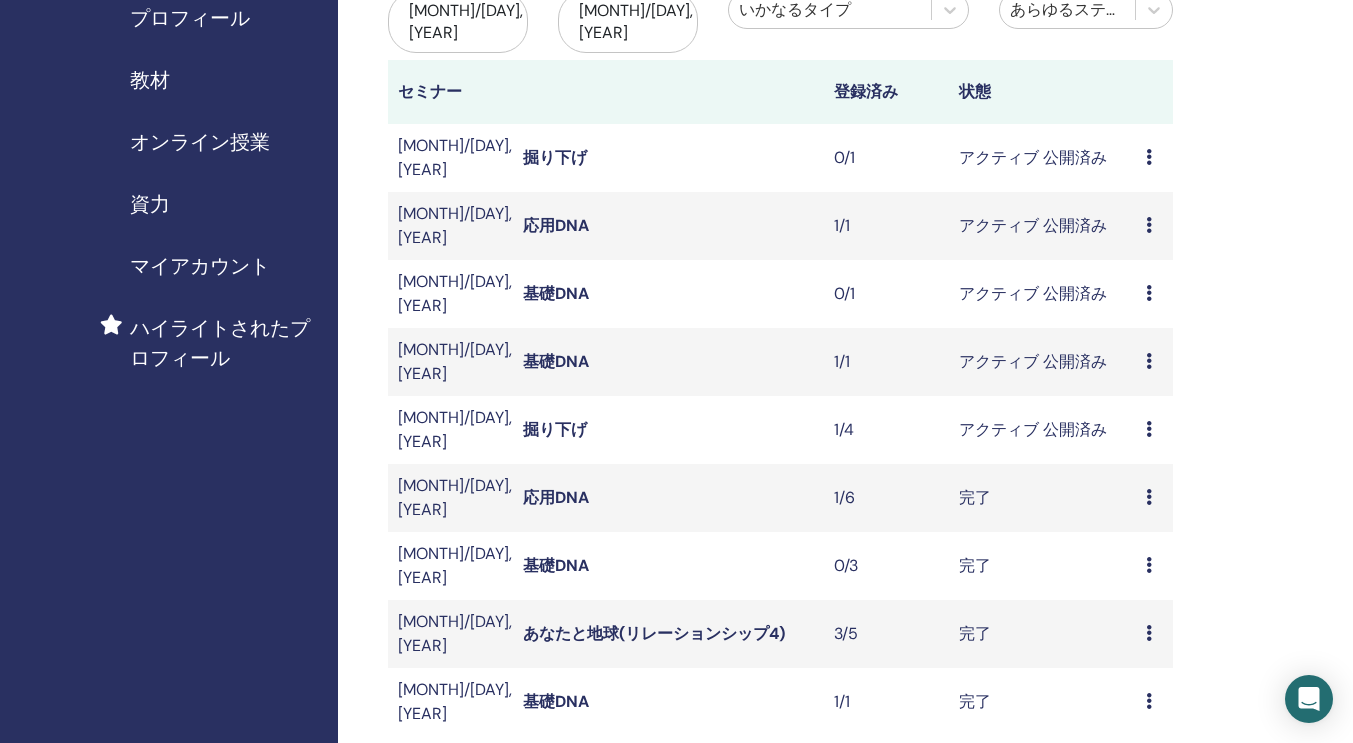 click at bounding box center [1149, 225] 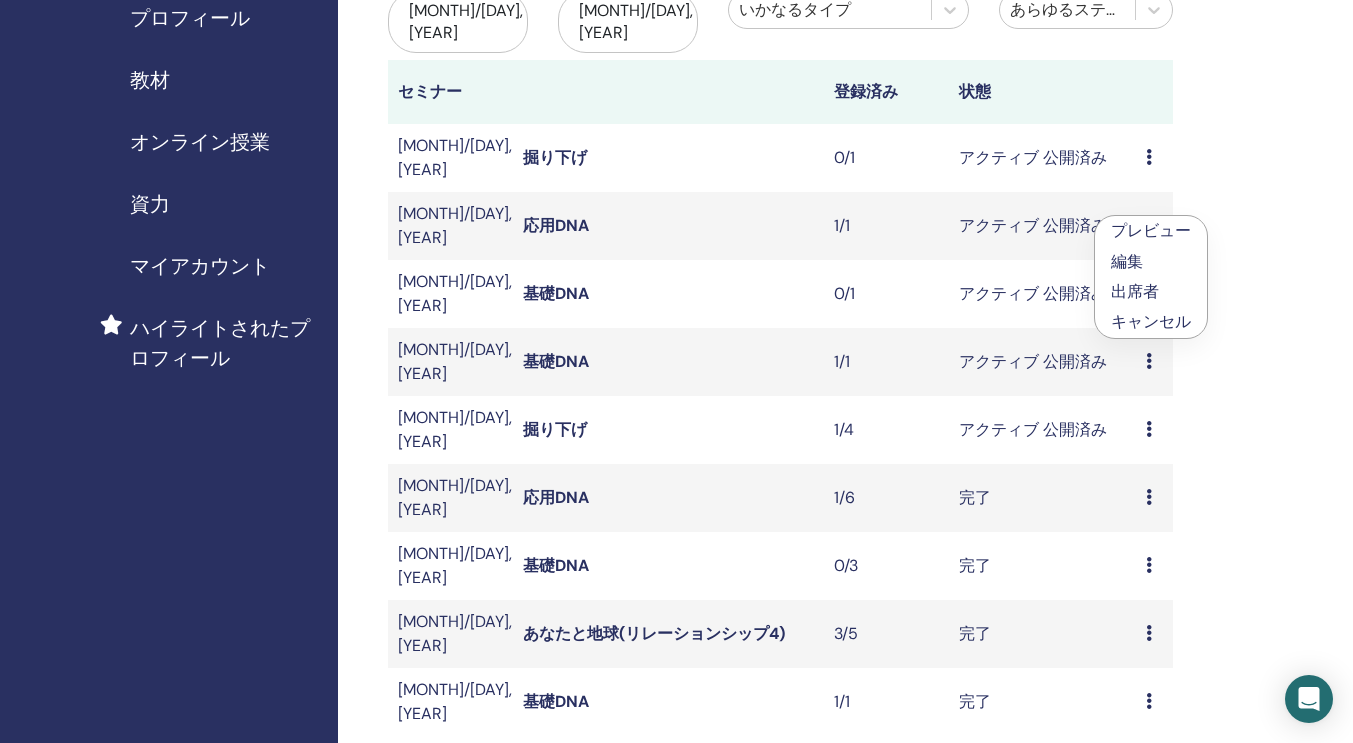 click on "出席者" at bounding box center [1135, 291] 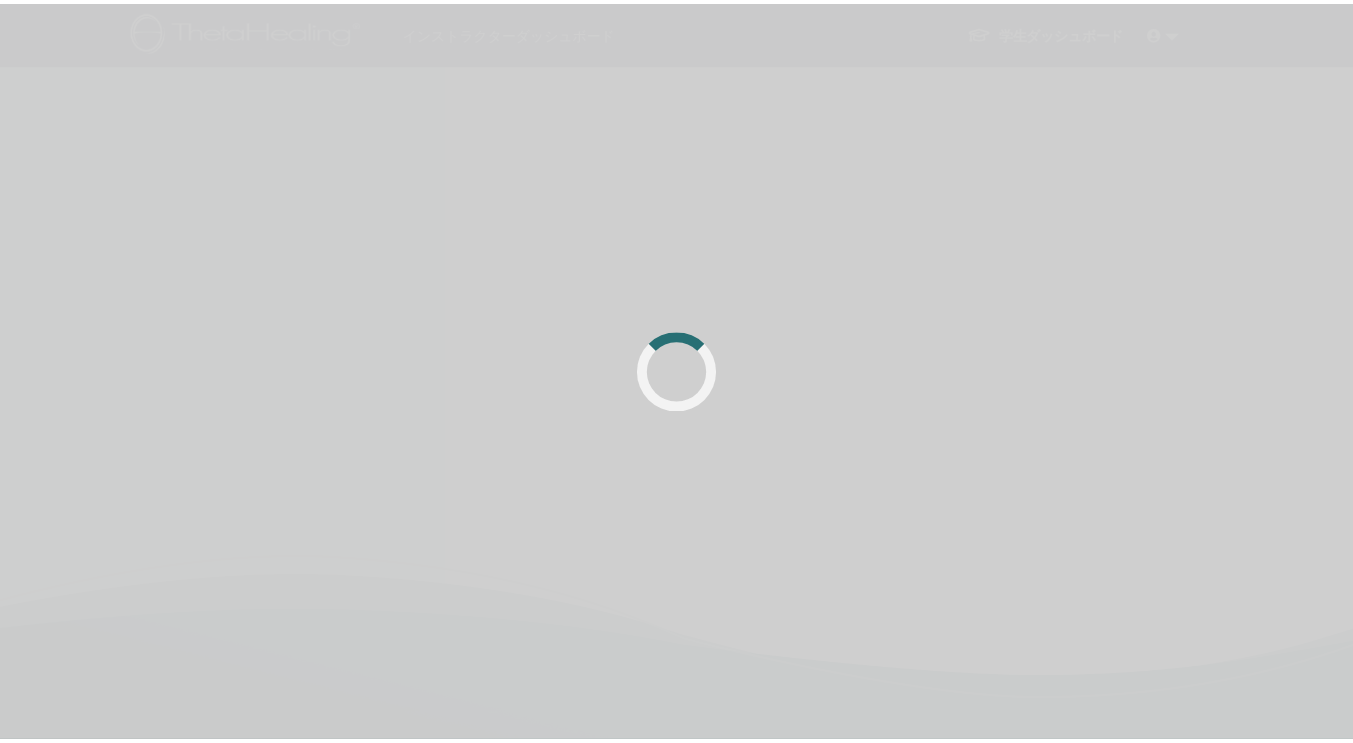 scroll, scrollTop: 0, scrollLeft: 0, axis: both 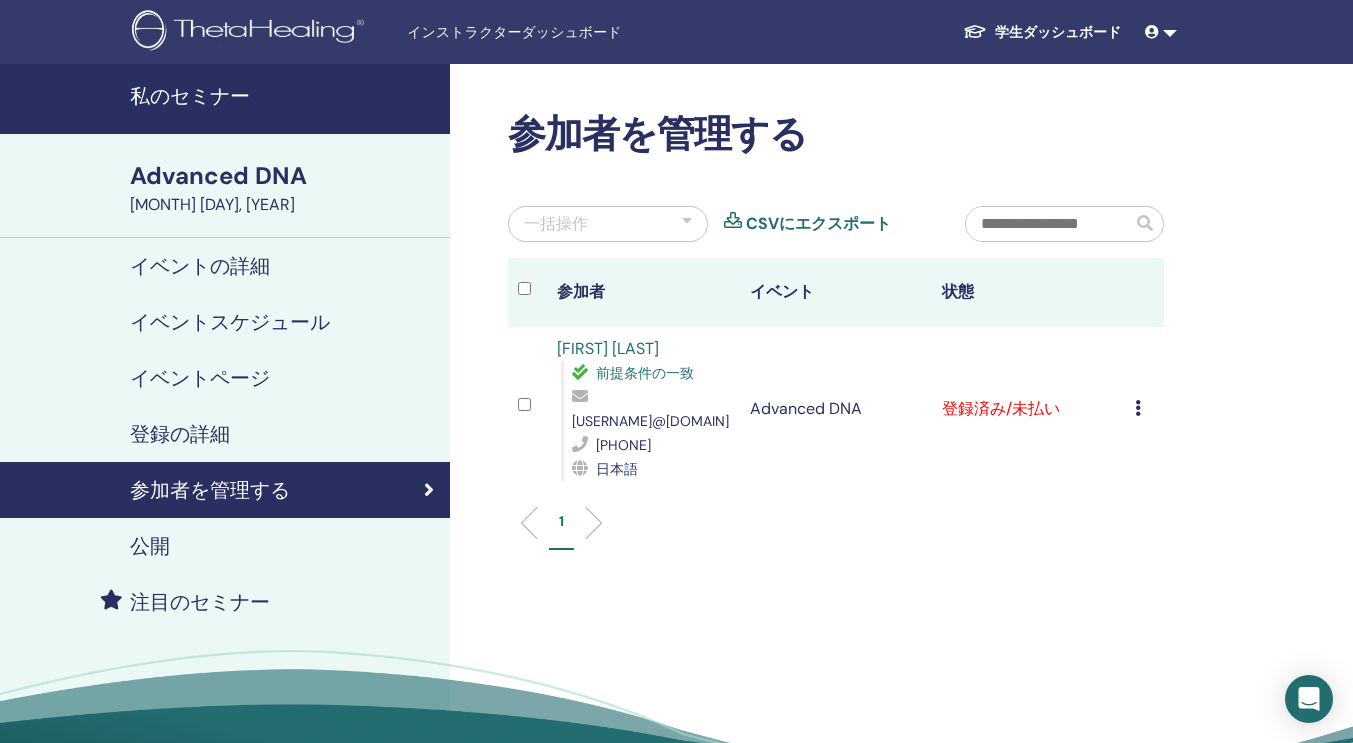 click on "登録をキャンセルする 自動認証しない 有料としてマーク 未払いとしてマーク 不在としてマーク 完了して認定する 証明書のダウンロード" at bounding box center [1144, 409] 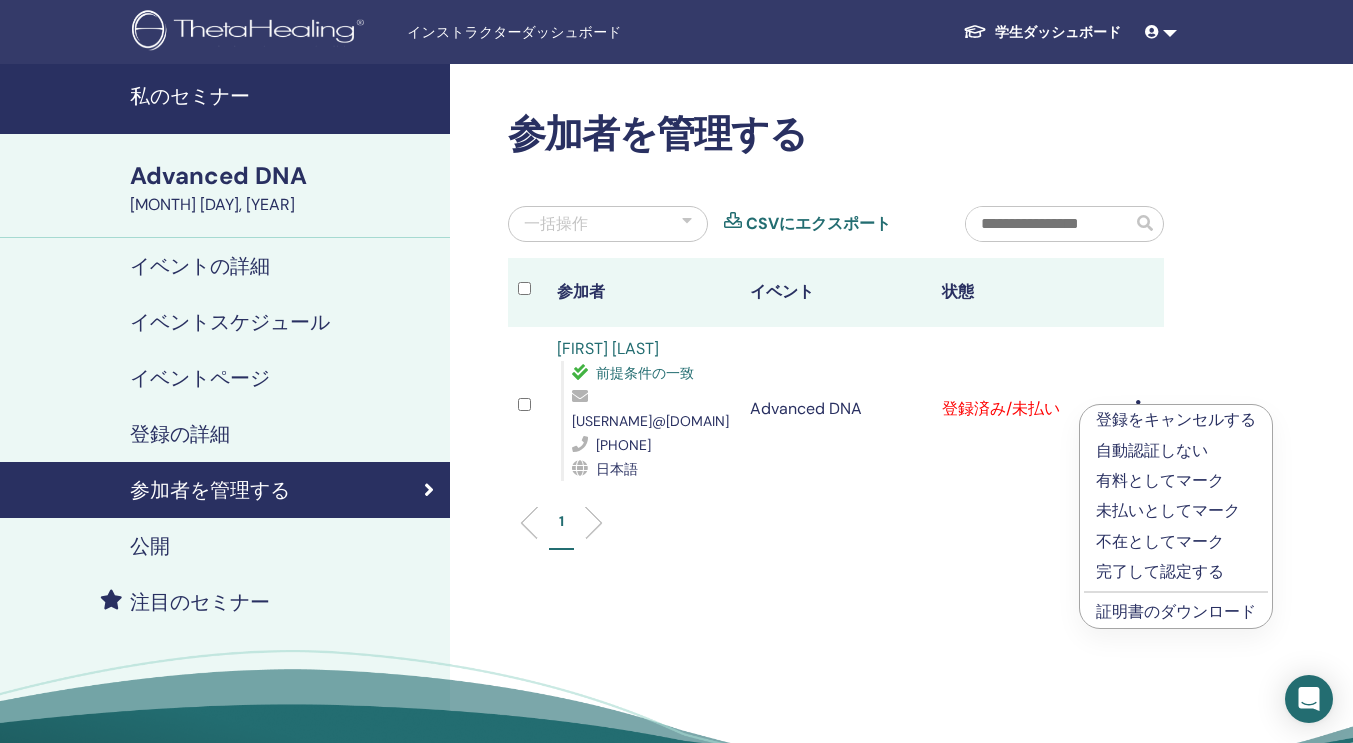 click on "完了して認定する" at bounding box center [1176, 572] 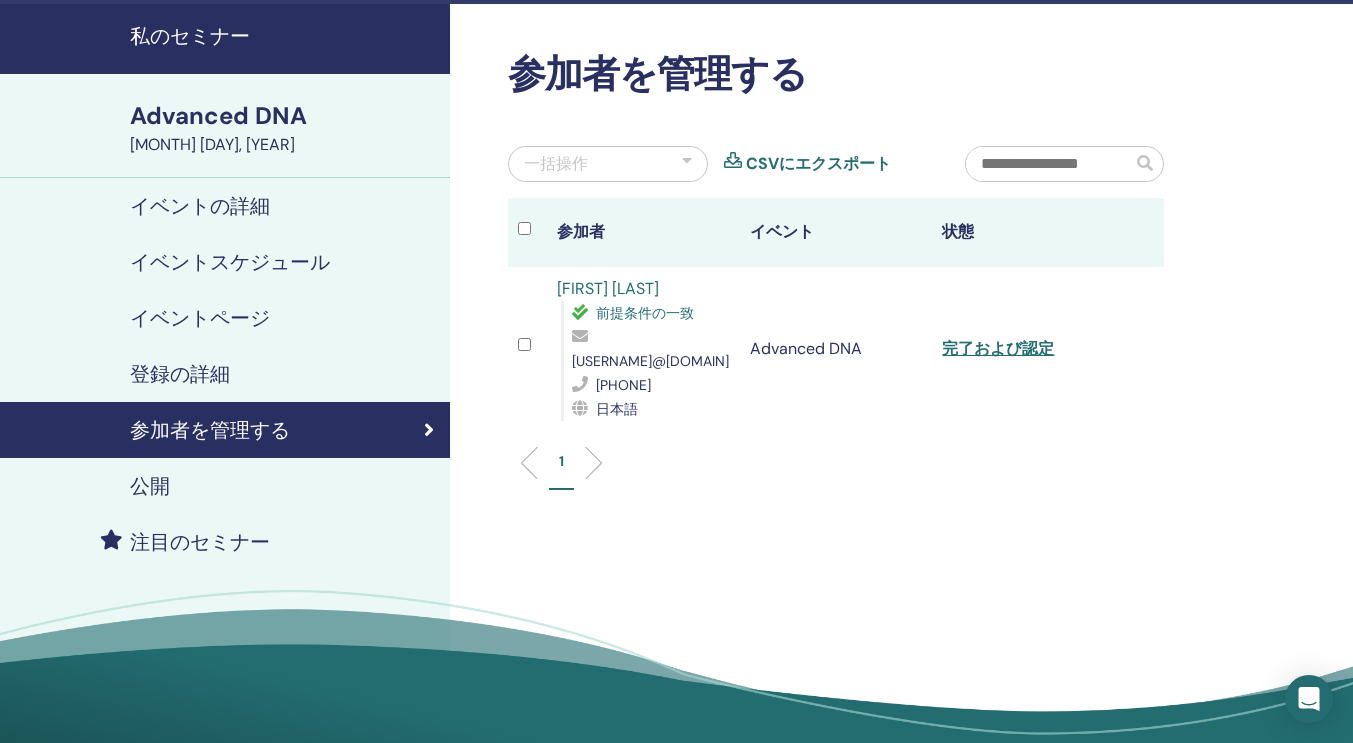 scroll, scrollTop: 28, scrollLeft: 0, axis: vertical 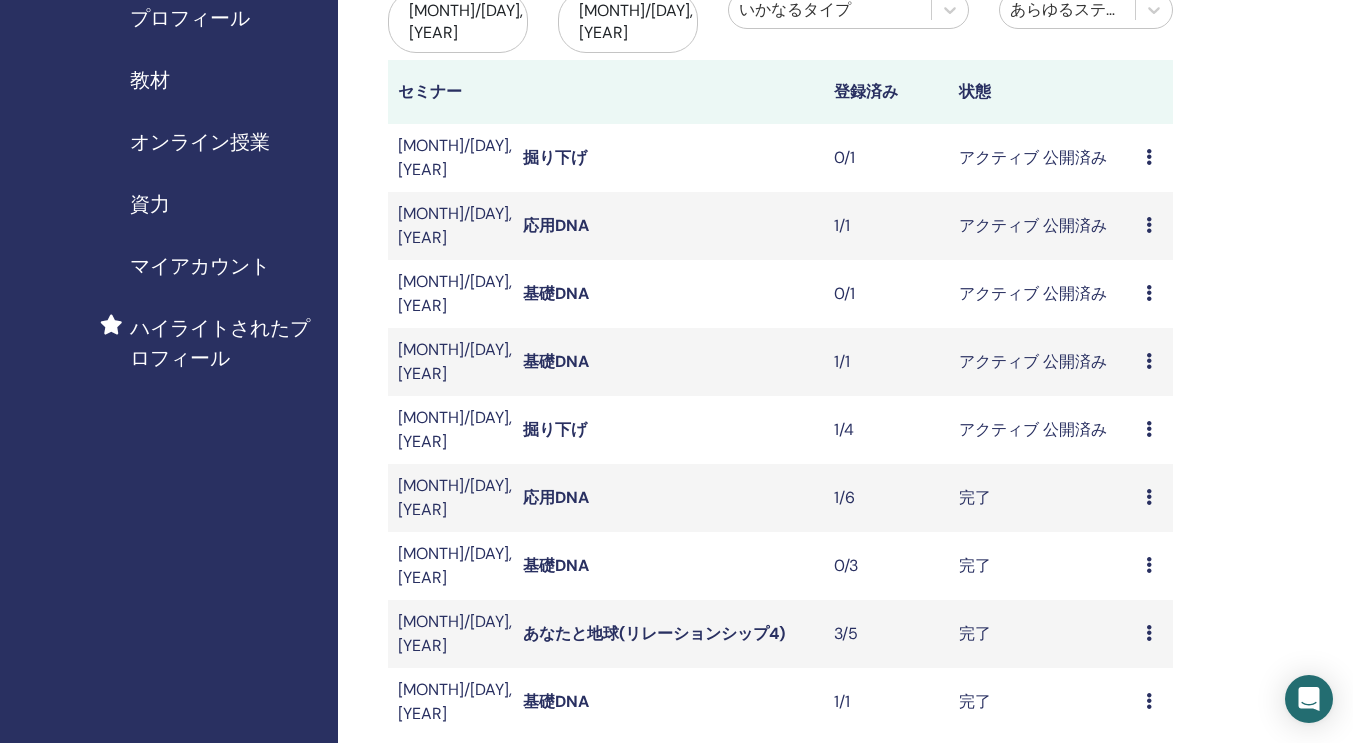 click on "プレビュー 編集 出席者 キャンセル" at bounding box center [1154, 158] 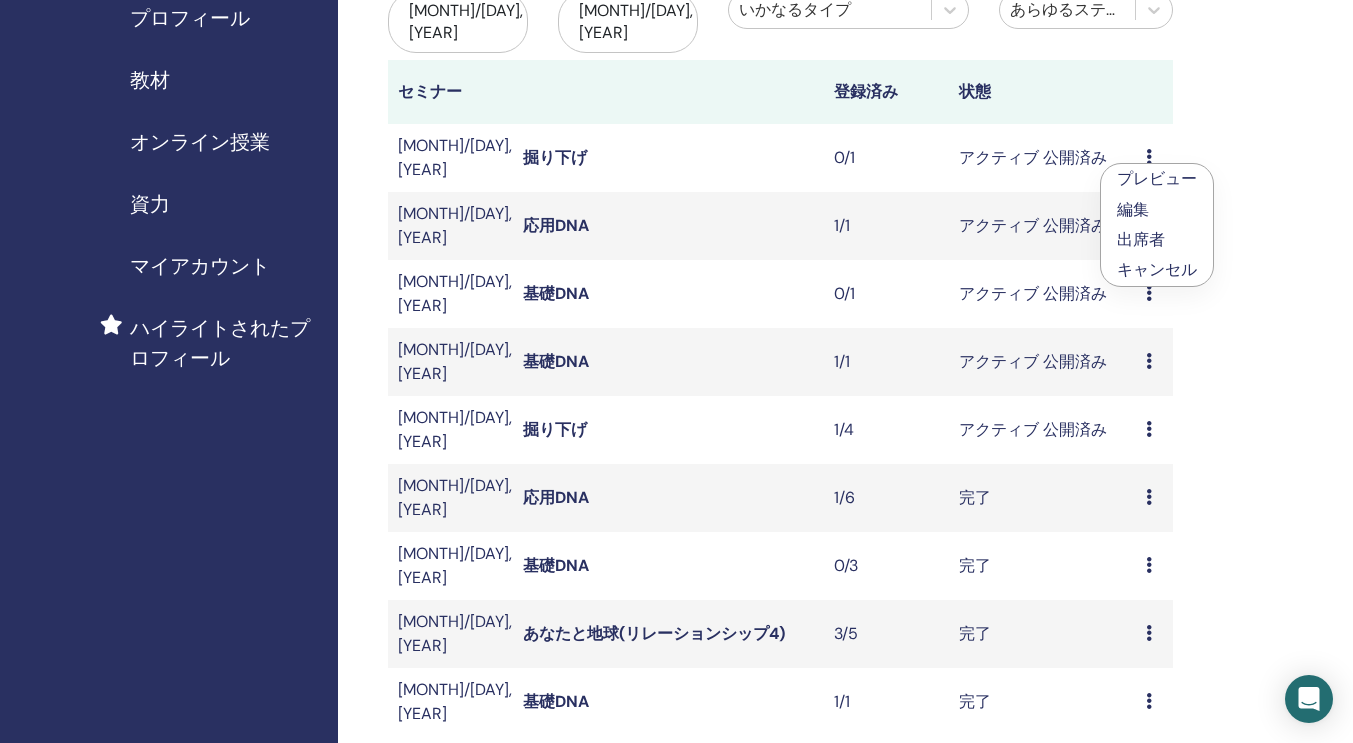 click on "出席者" at bounding box center [1157, 240] 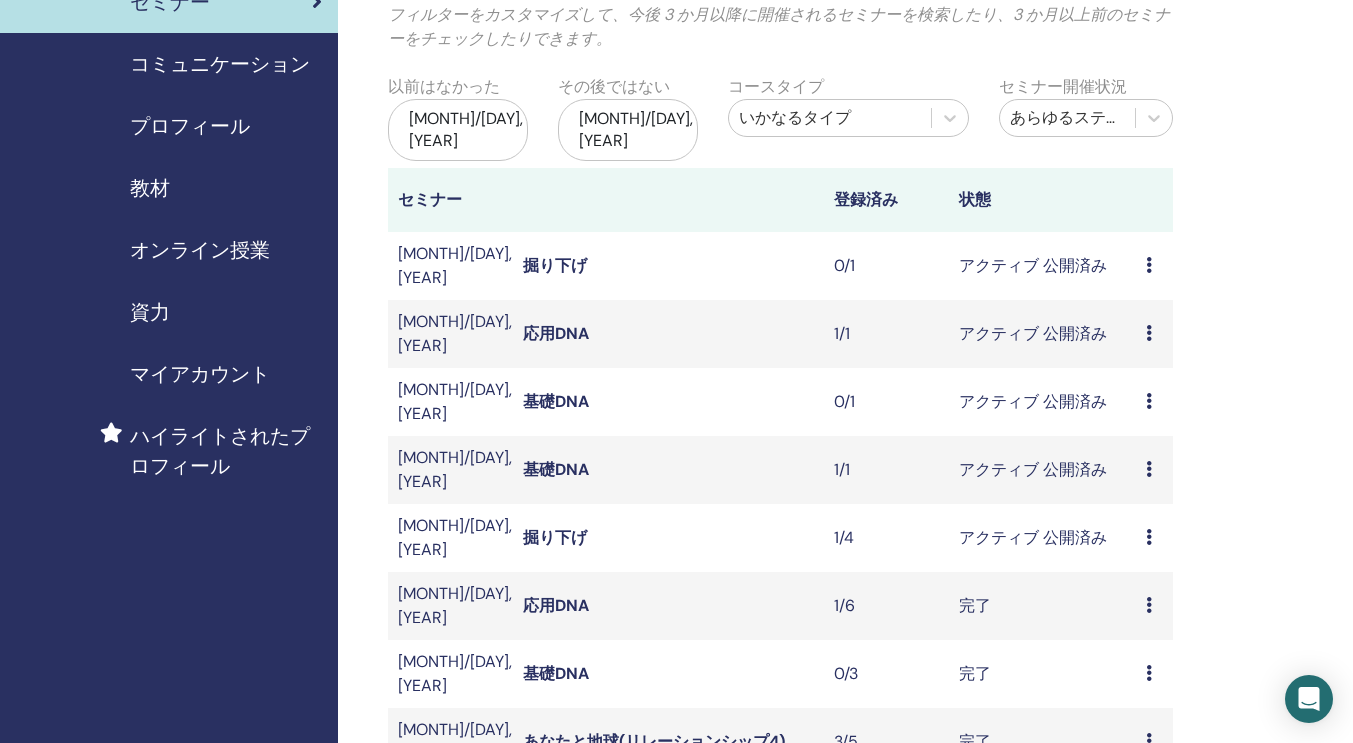 scroll, scrollTop: 0, scrollLeft: 0, axis: both 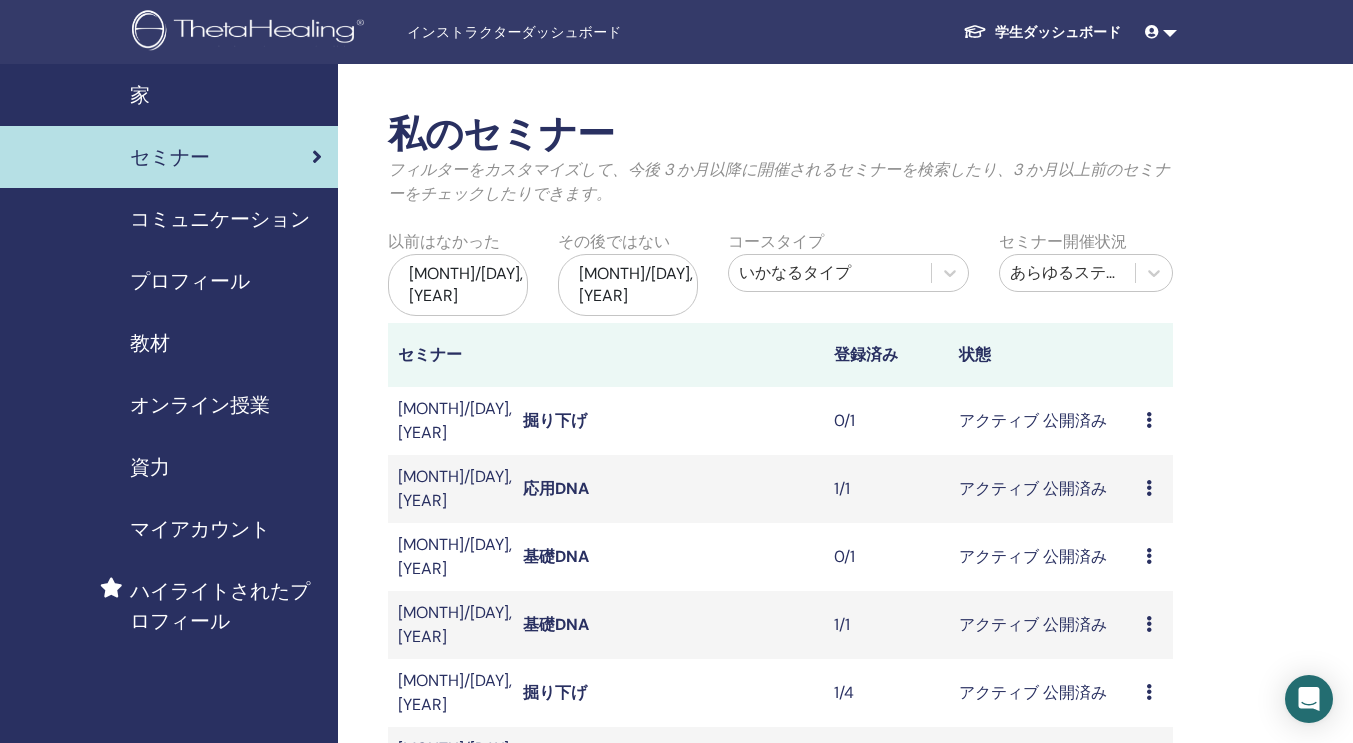 click at bounding box center [1149, 420] 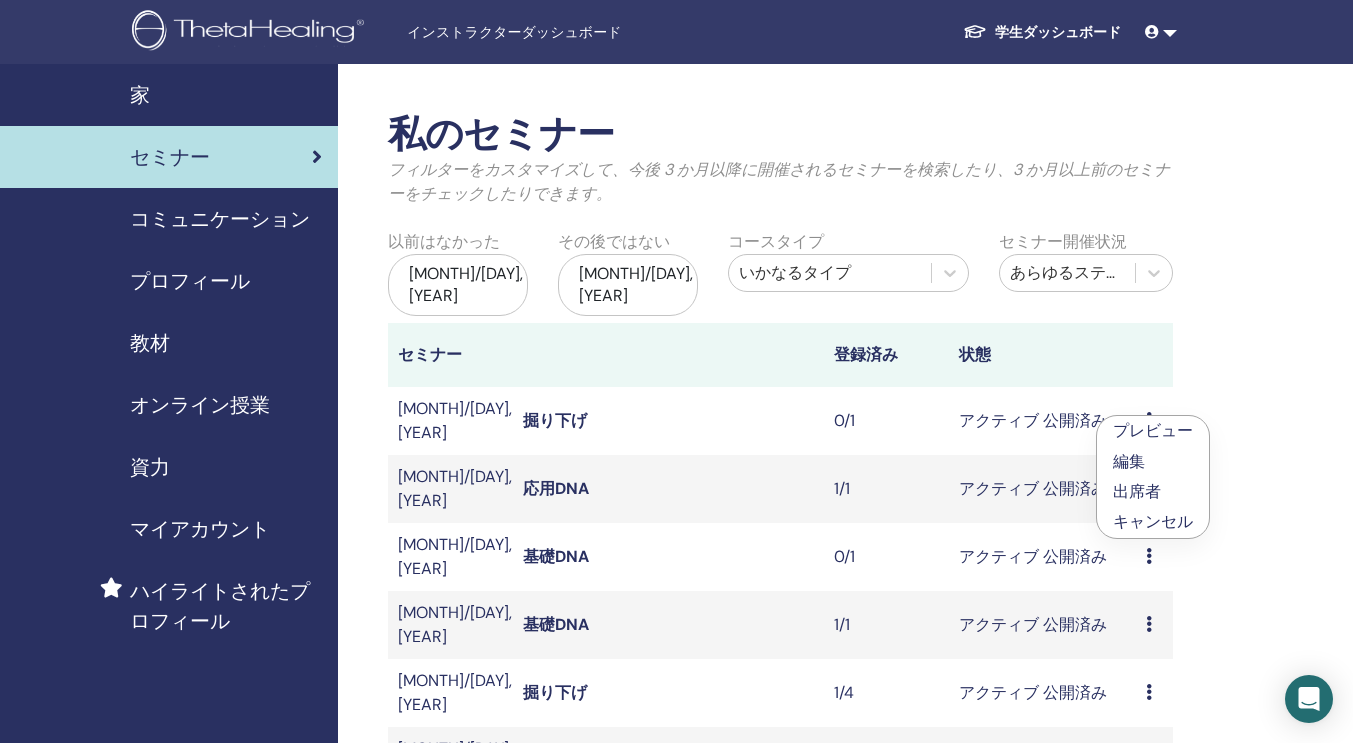 click on "出席者" at bounding box center (1153, 492) 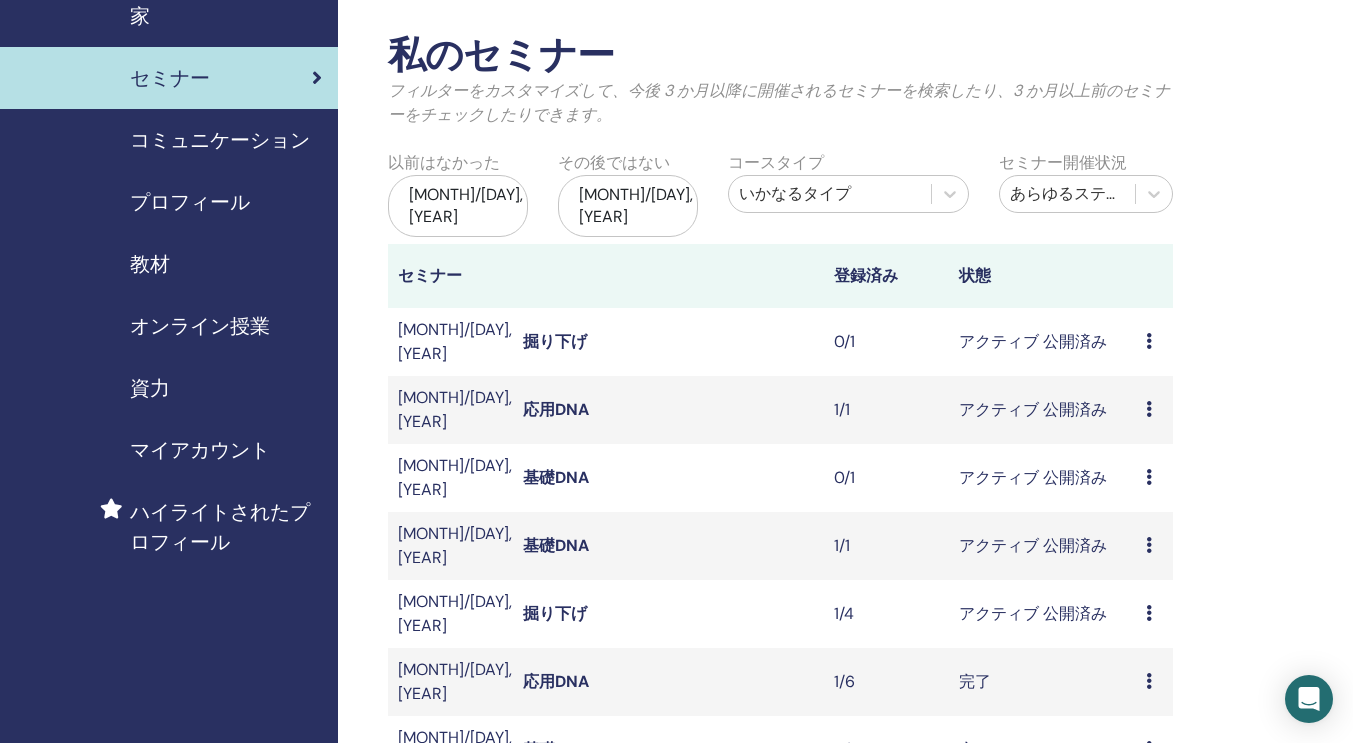 scroll, scrollTop: 80, scrollLeft: 0, axis: vertical 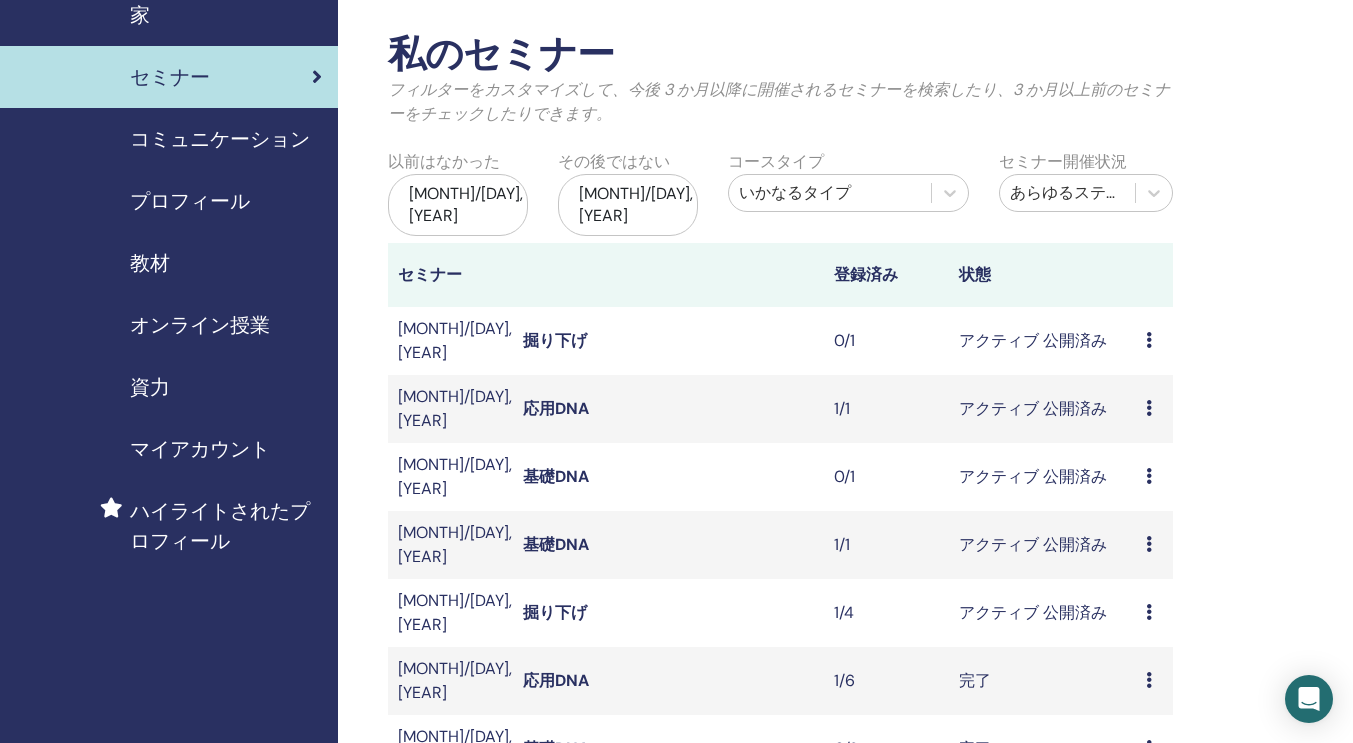 click on "プレビュー 編集 出席者 キャンセル" at bounding box center [1154, 341] 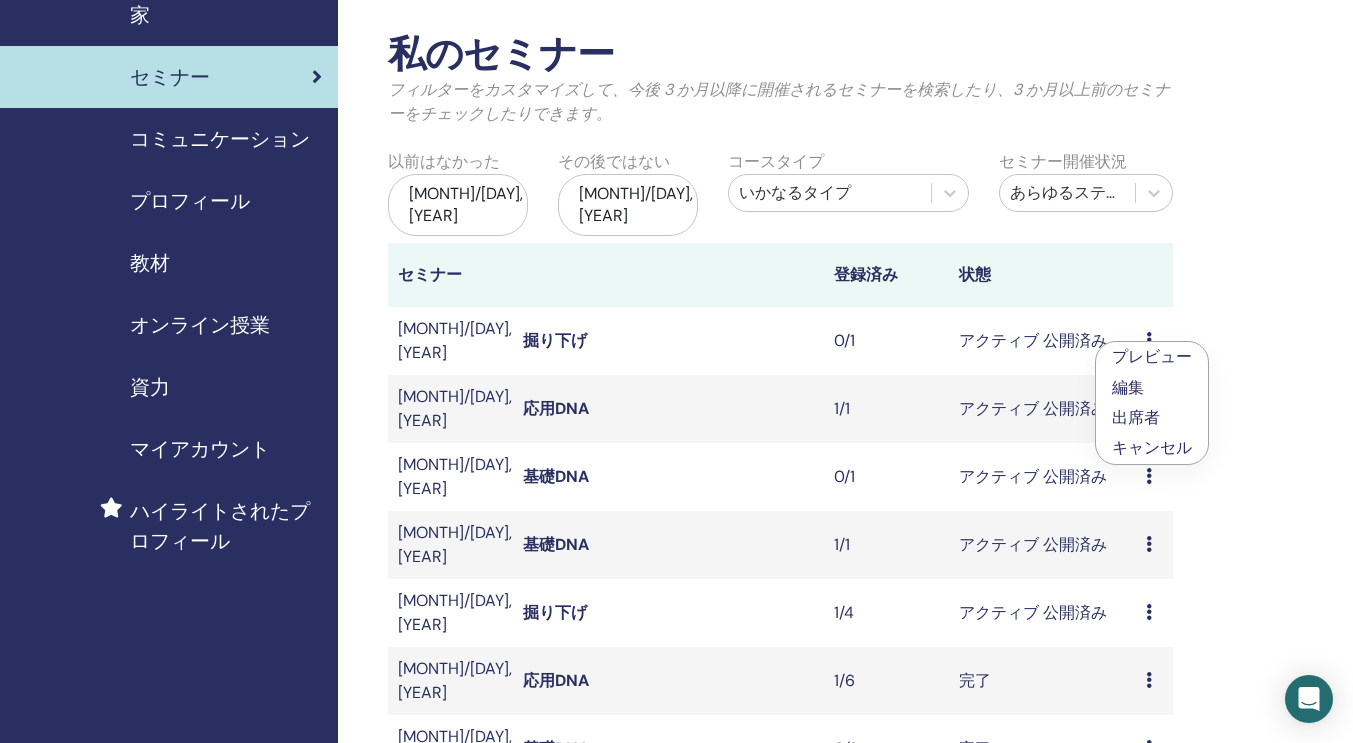click on "出席者" at bounding box center [1136, 417] 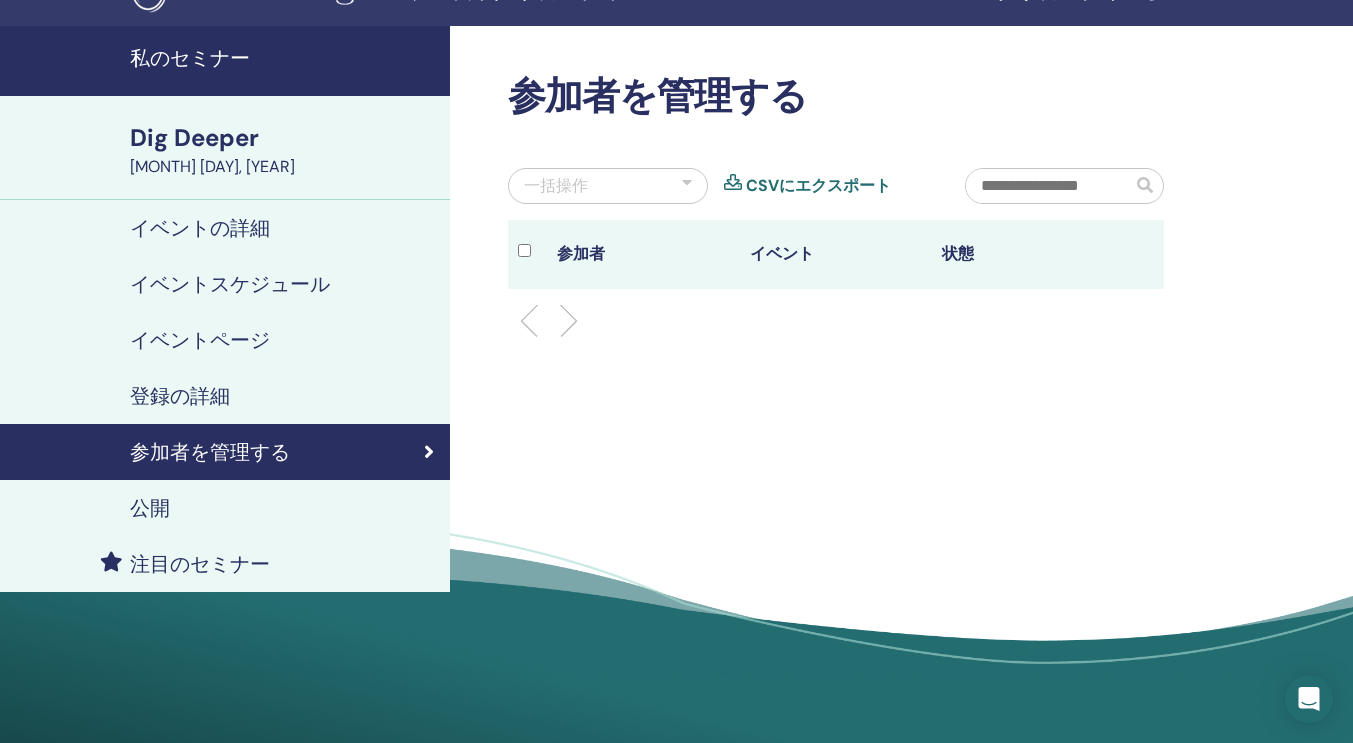 scroll, scrollTop: 168, scrollLeft: 0, axis: vertical 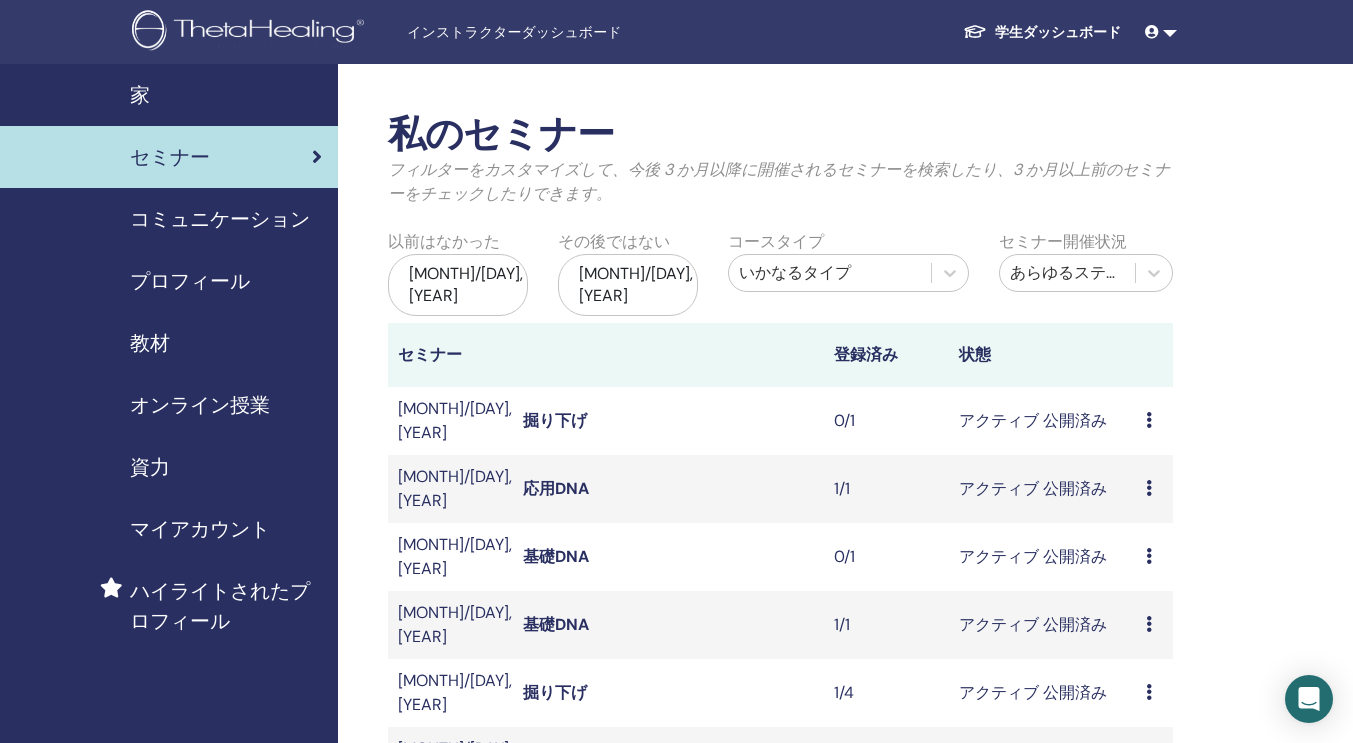 click at bounding box center [1149, 420] 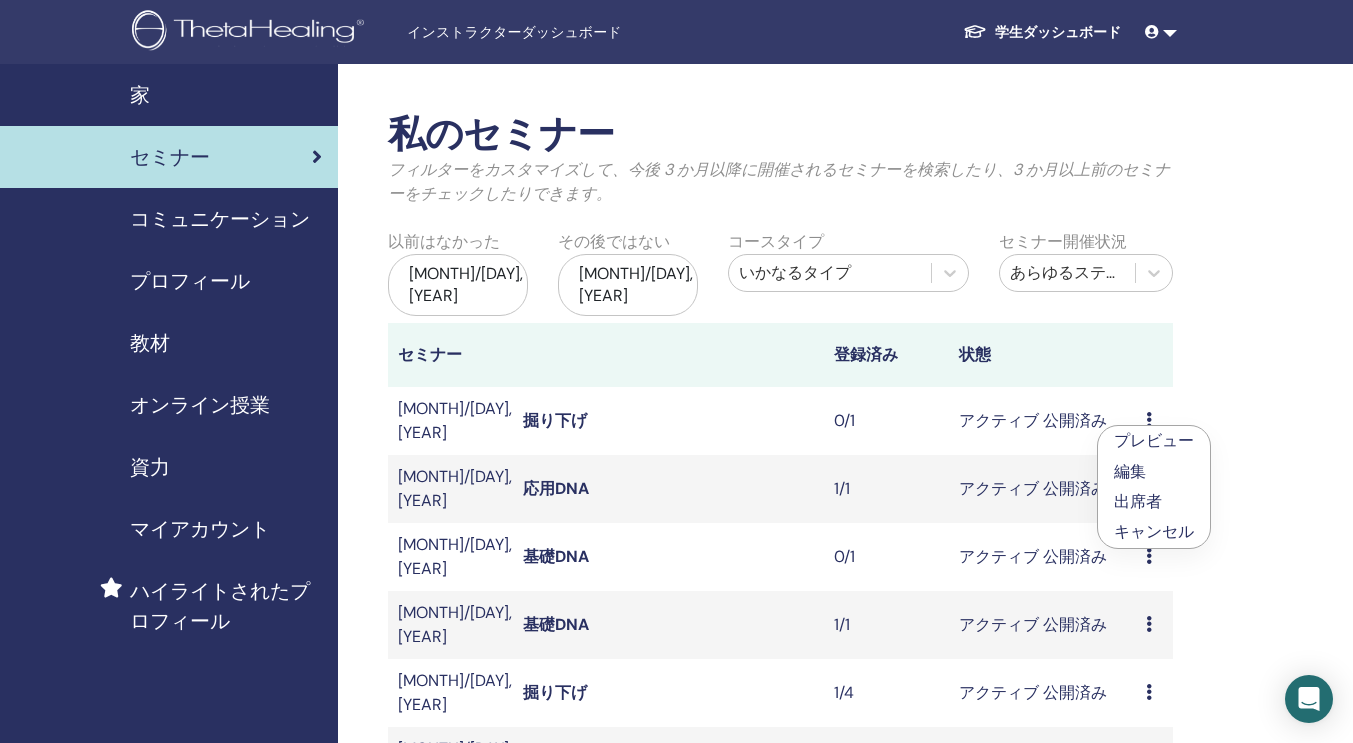 click on "出席者" at bounding box center [1138, 501] 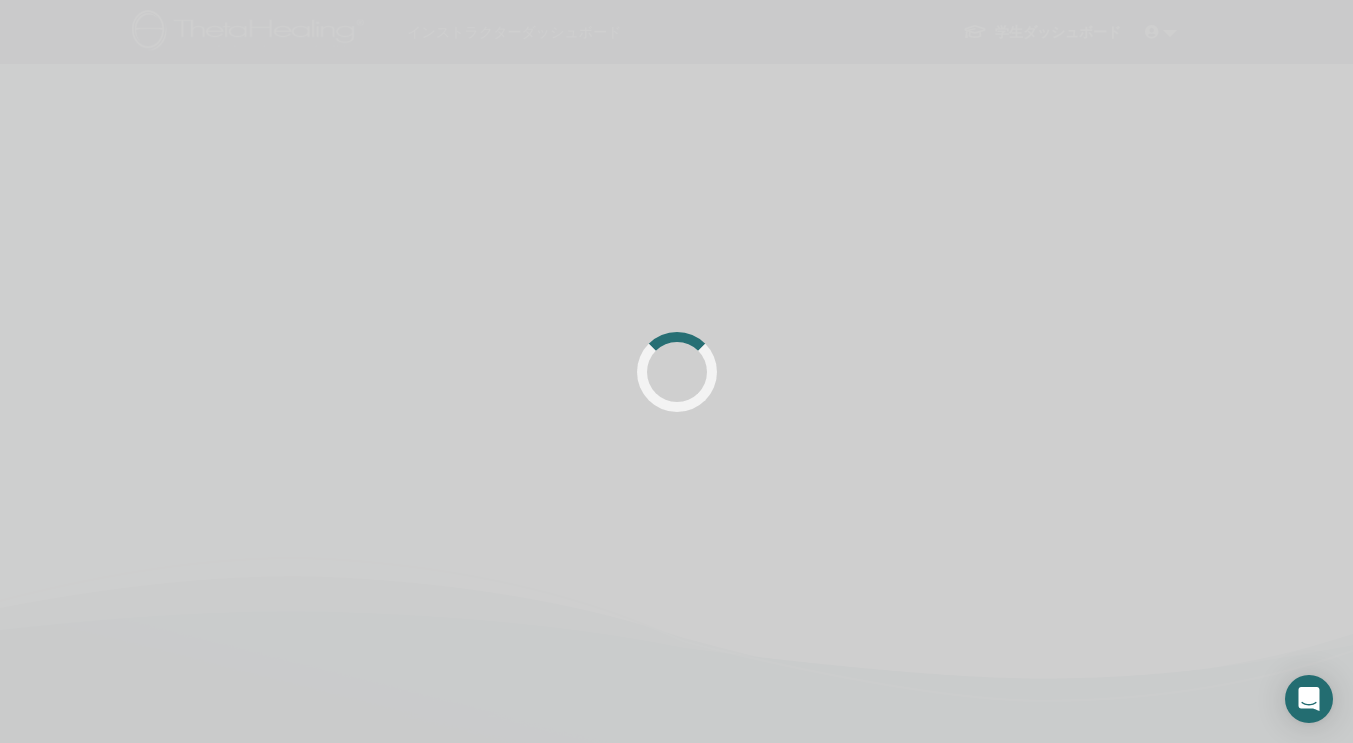 scroll, scrollTop: 0, scrollLeft: 0, axis: both 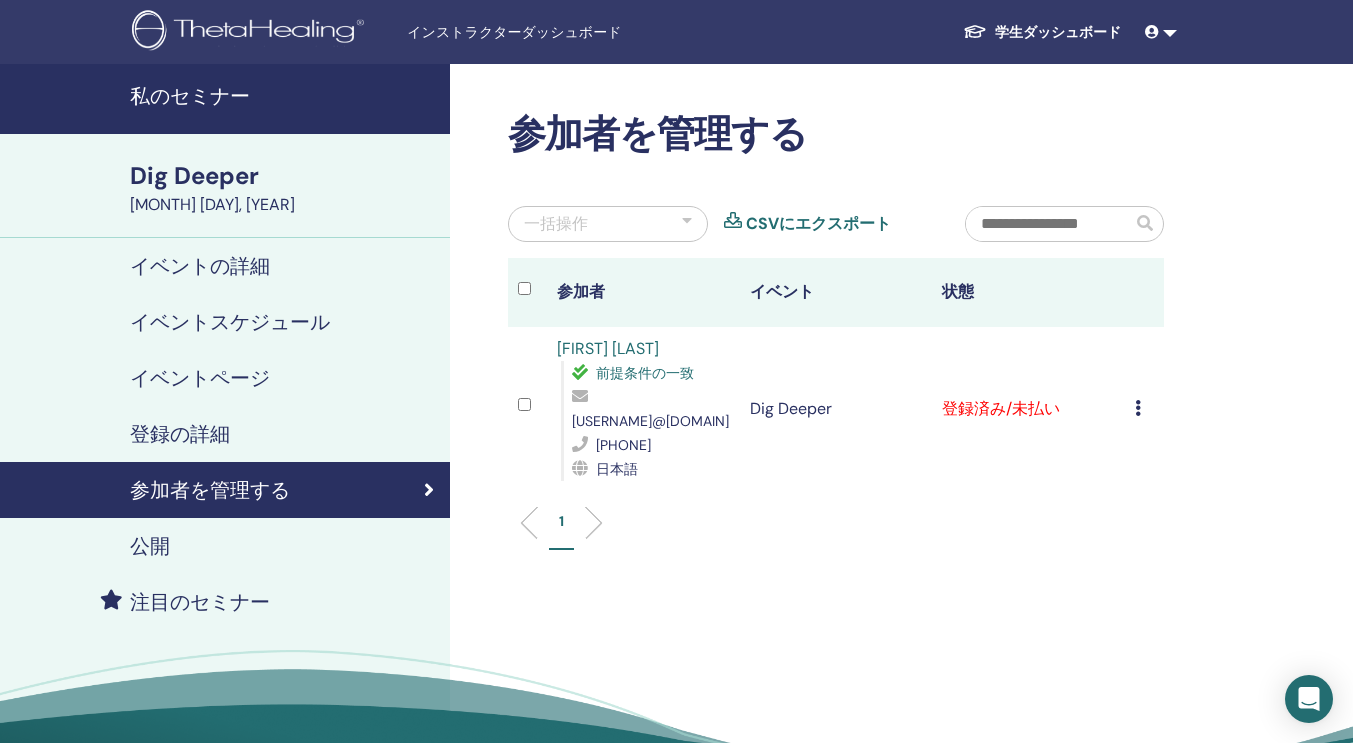 click at bounding box center [1138, 408] 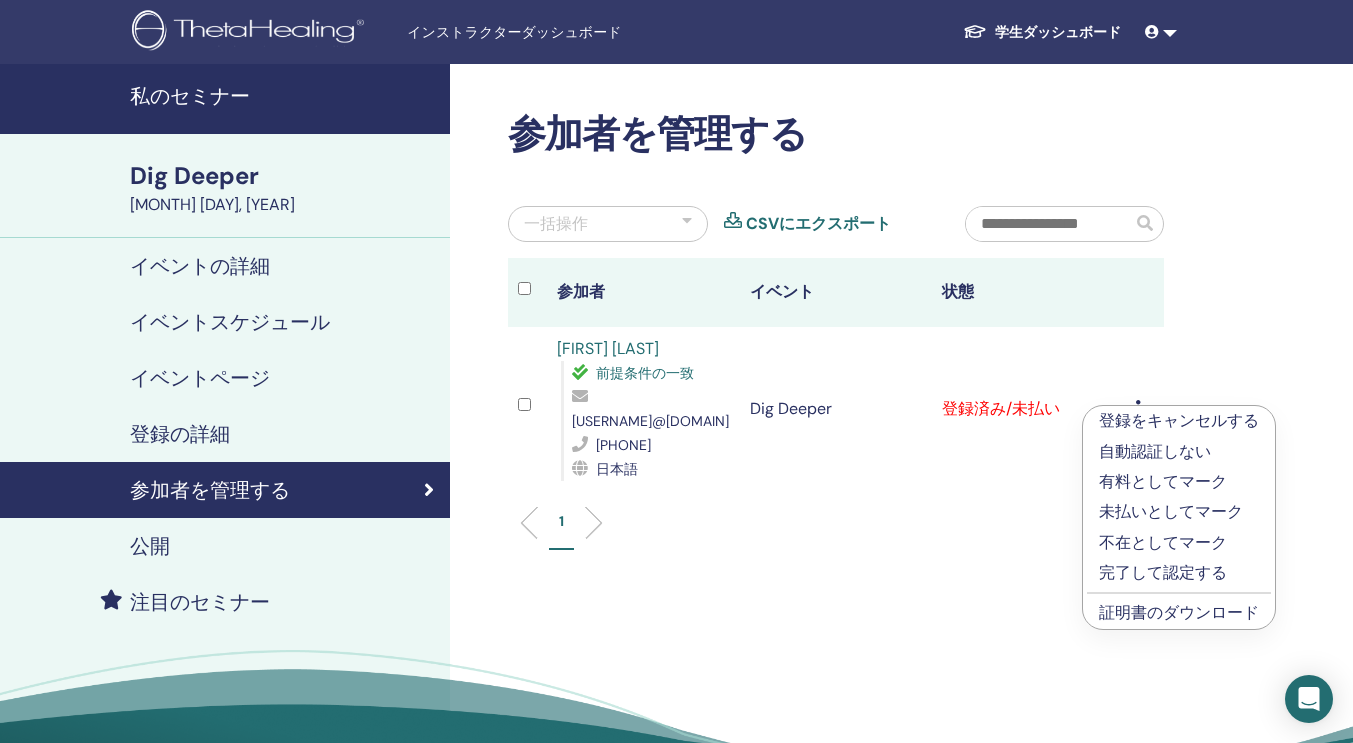 click on "完了して認定する" at bounding box center [1179, 573] 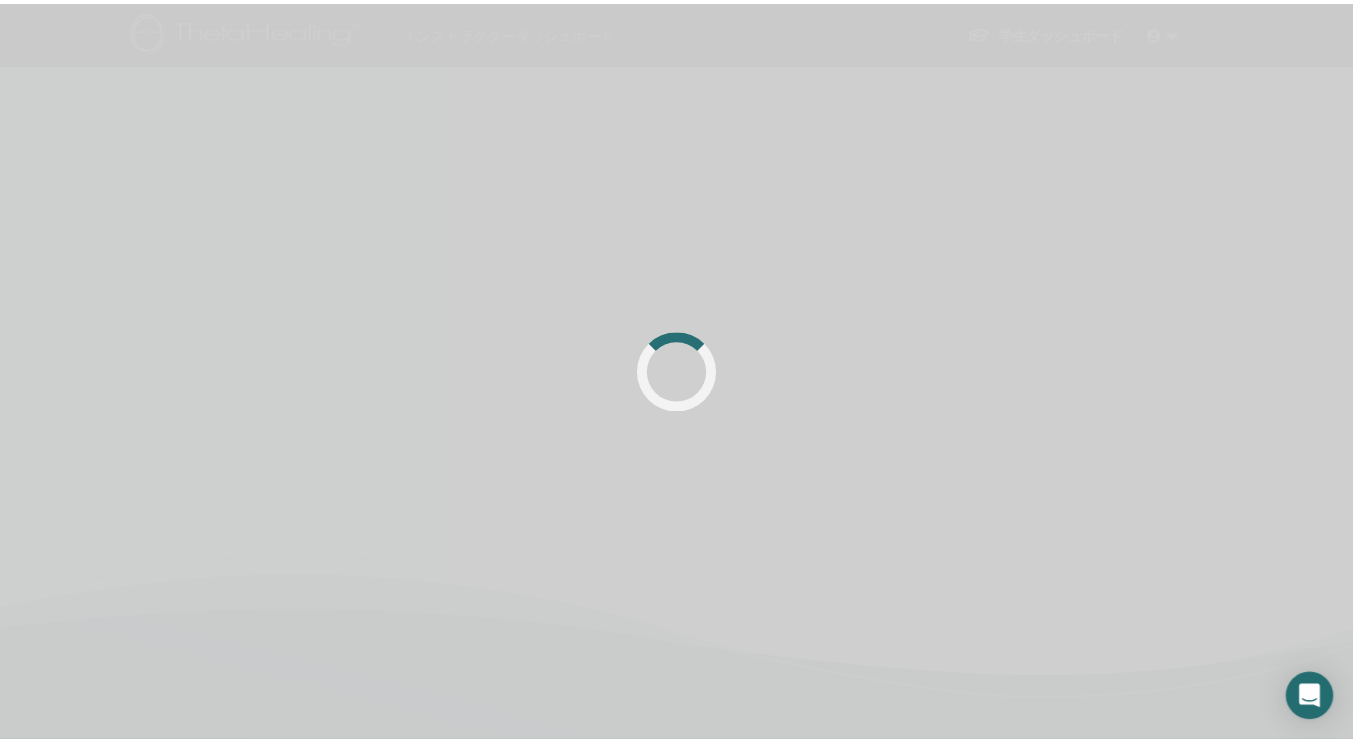 scroll, scrollTop: 0, scrollLeft: 0, axis: both 